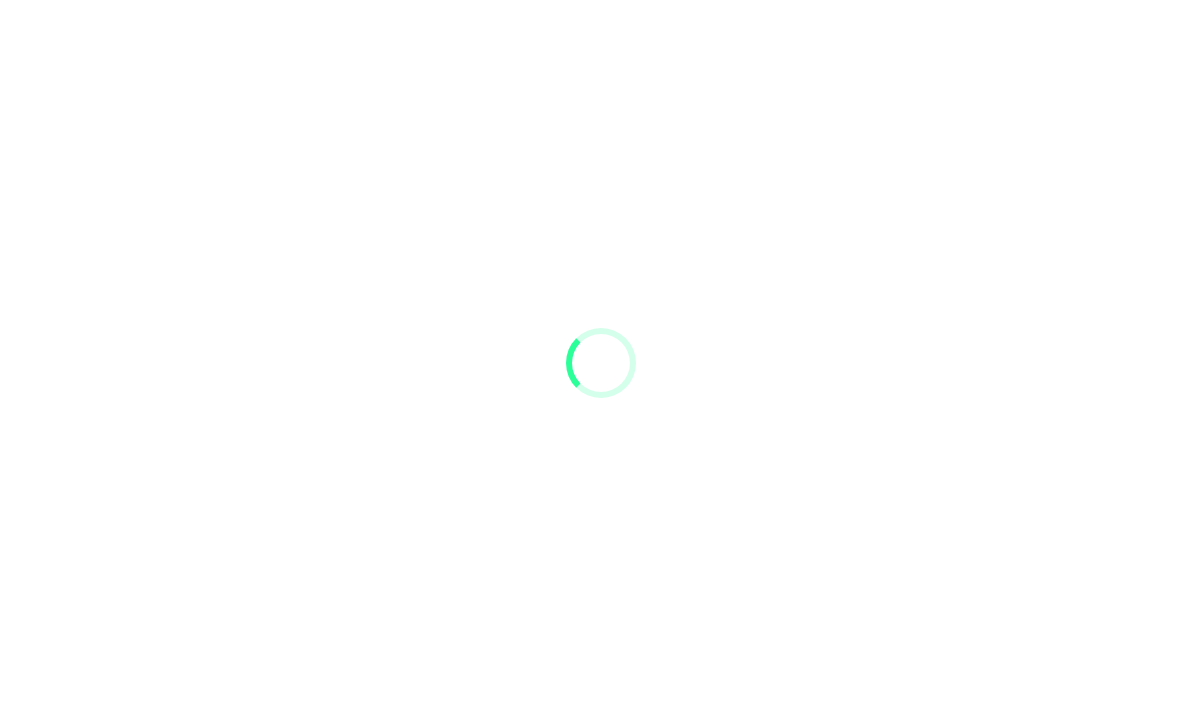 scroll, scrollTop: 0, scrollLeft: 0, axis: both 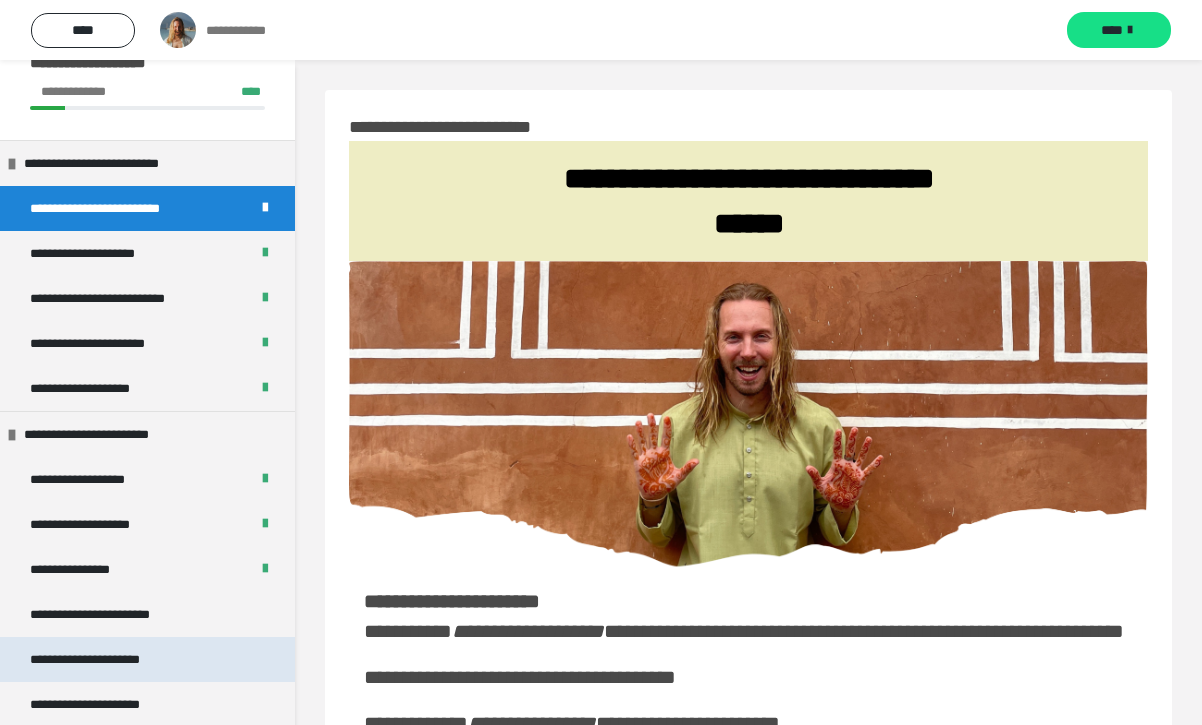 click on "**********" at bounding box center [108, 659] 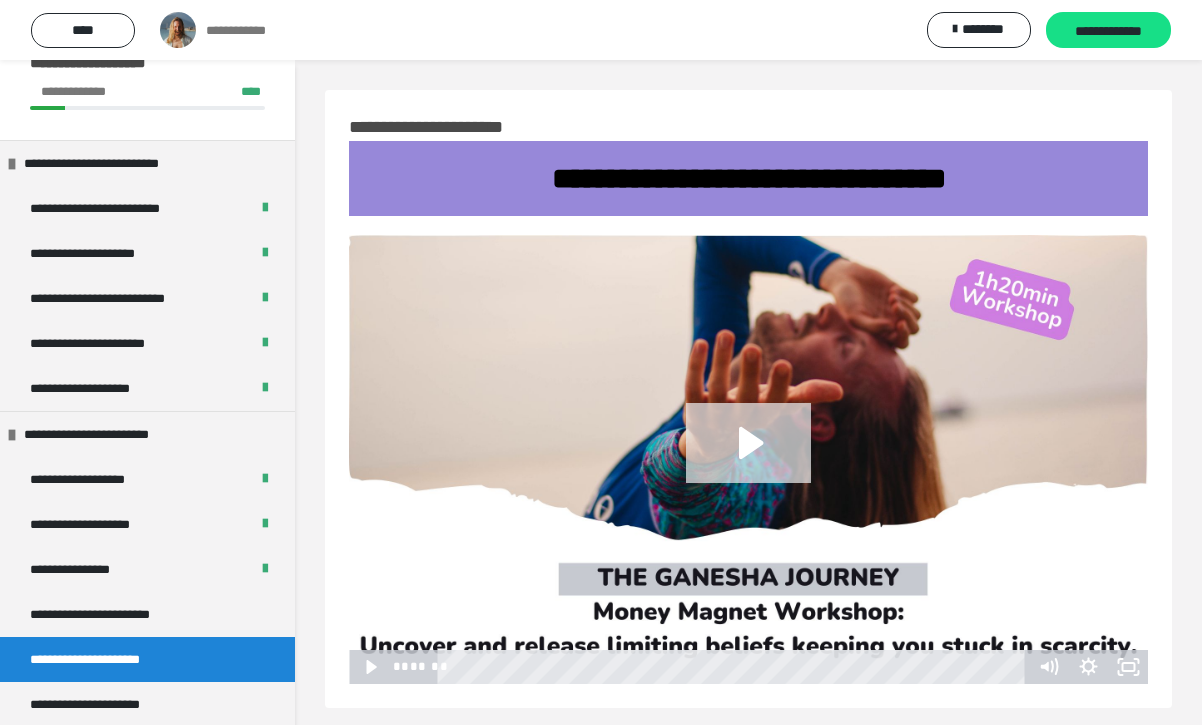 click 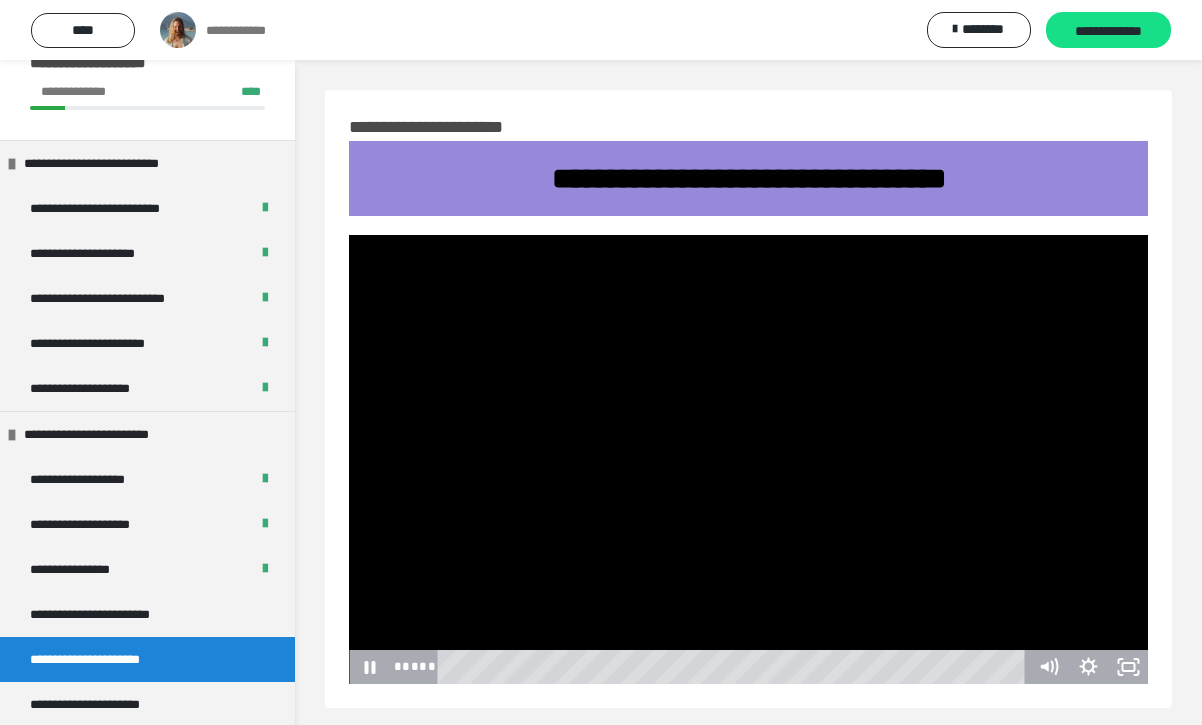 click at bounding box center [748, 459] 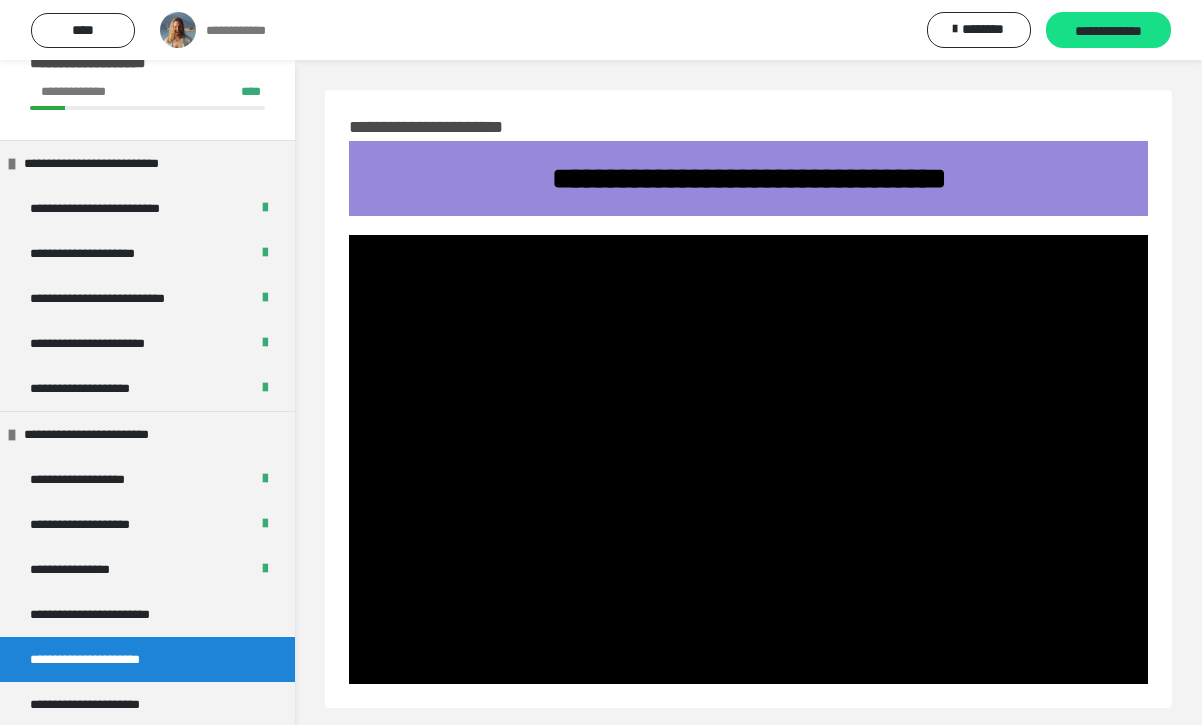 type 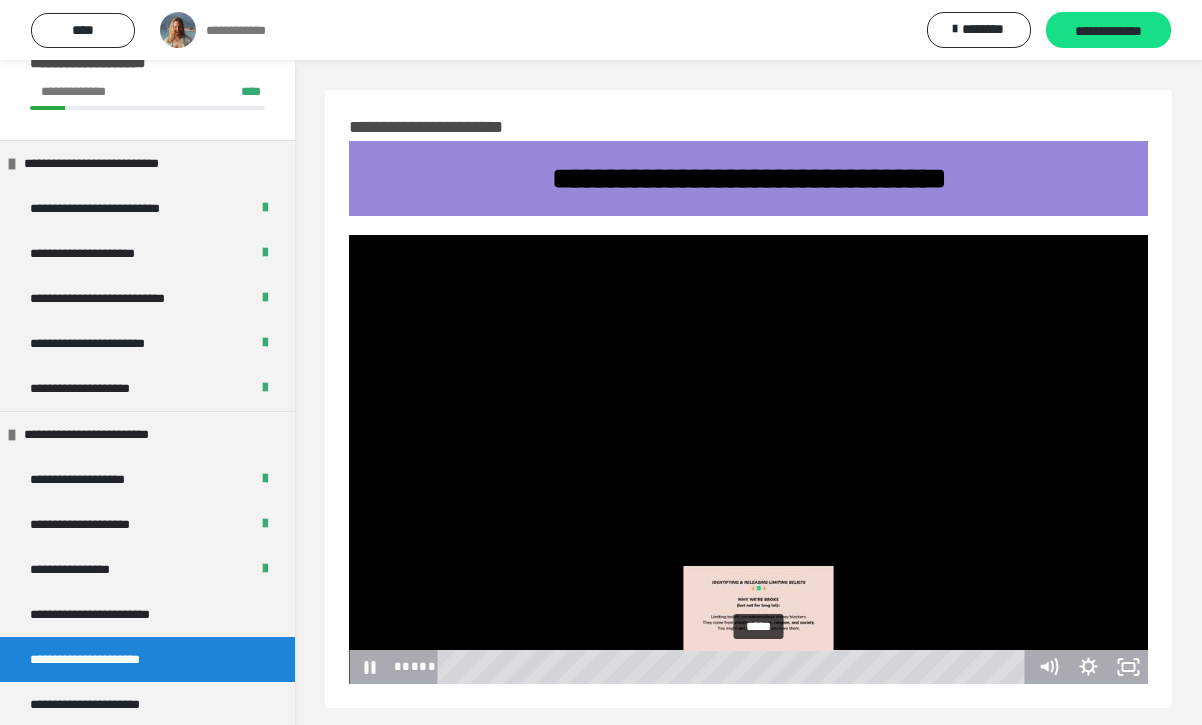 click at bounding box center [757, 667] 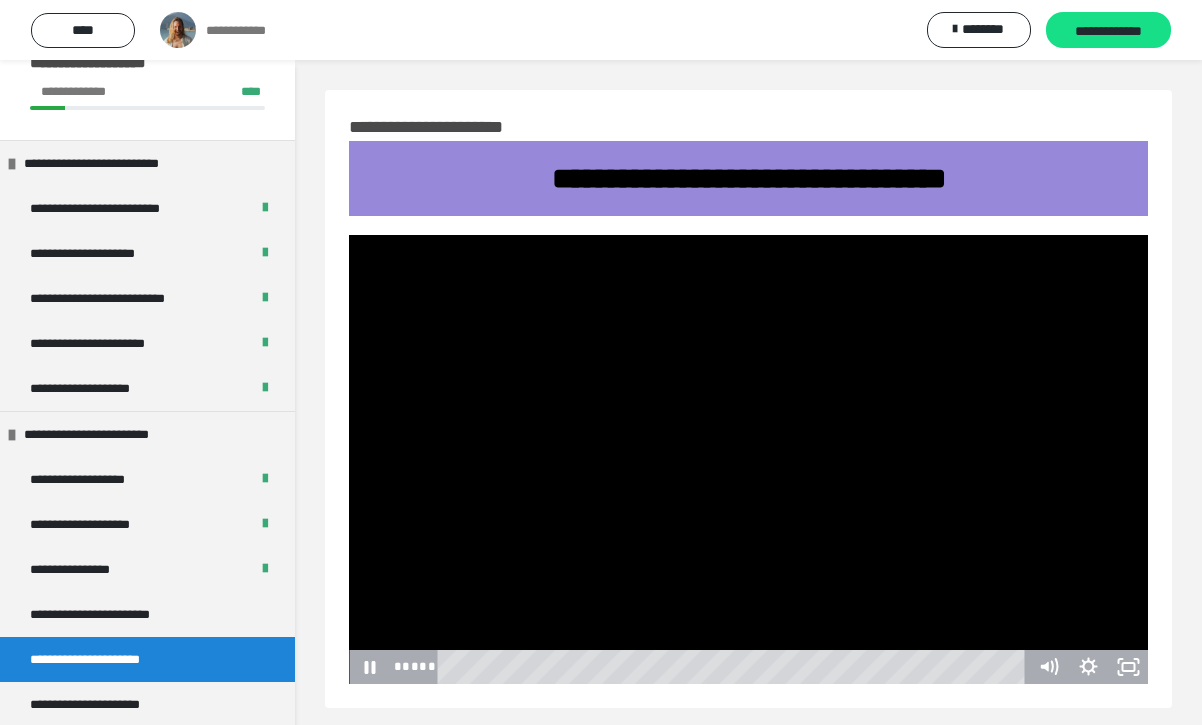 click at bounding box center (748, 459) 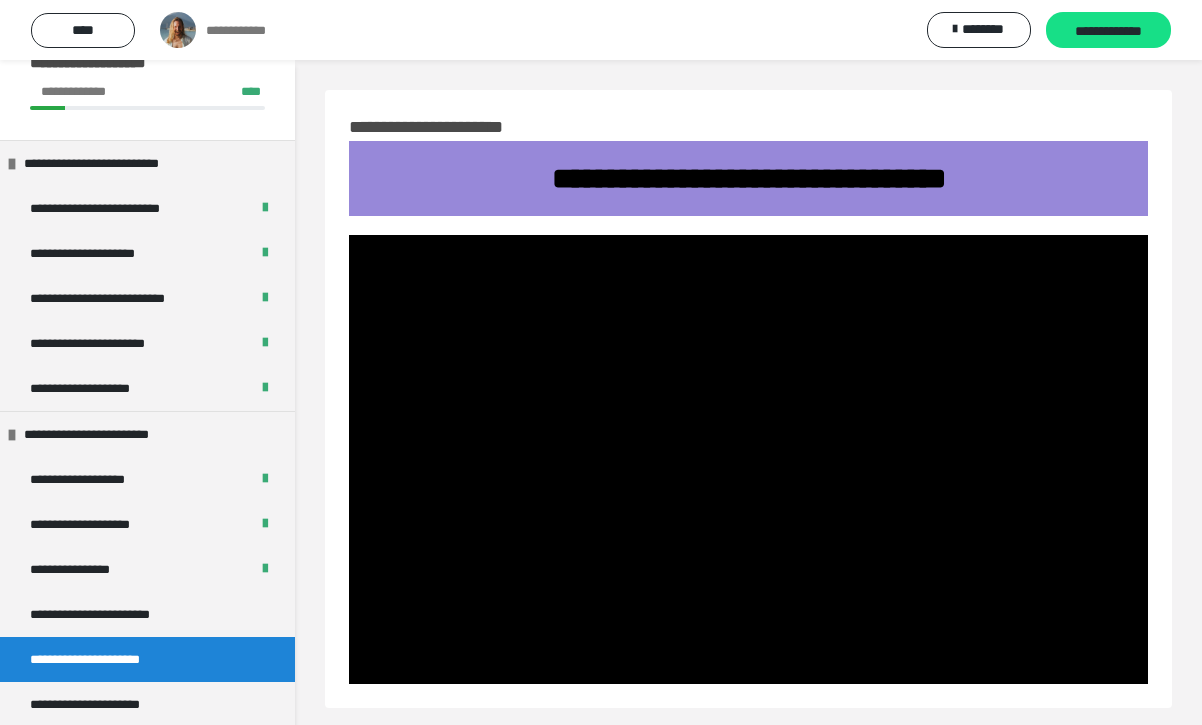 scroll, scrollTop: 60, scrollLeft: 0, axis: vertical 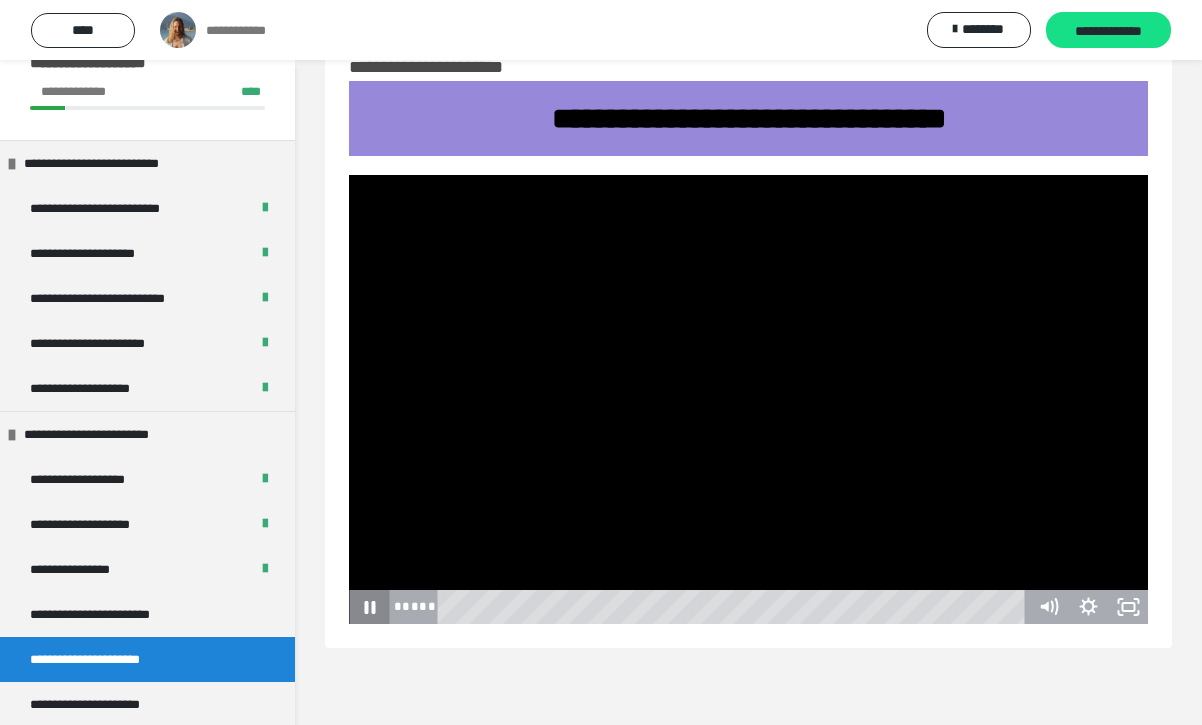 click 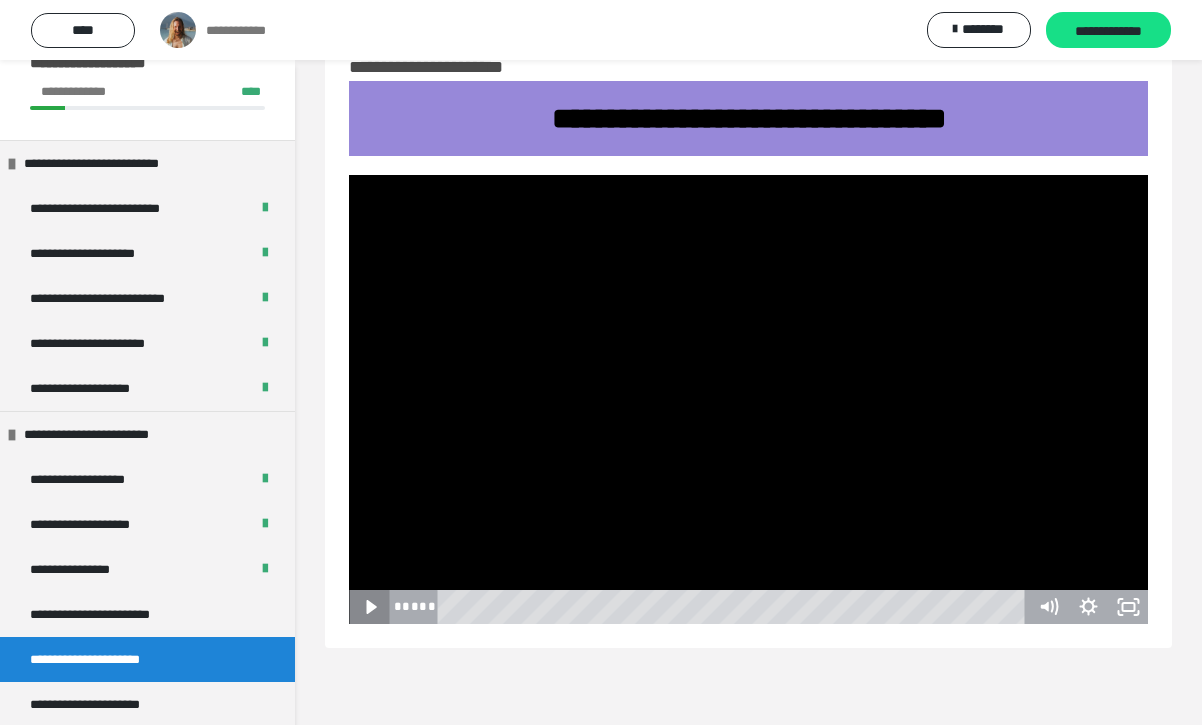 click 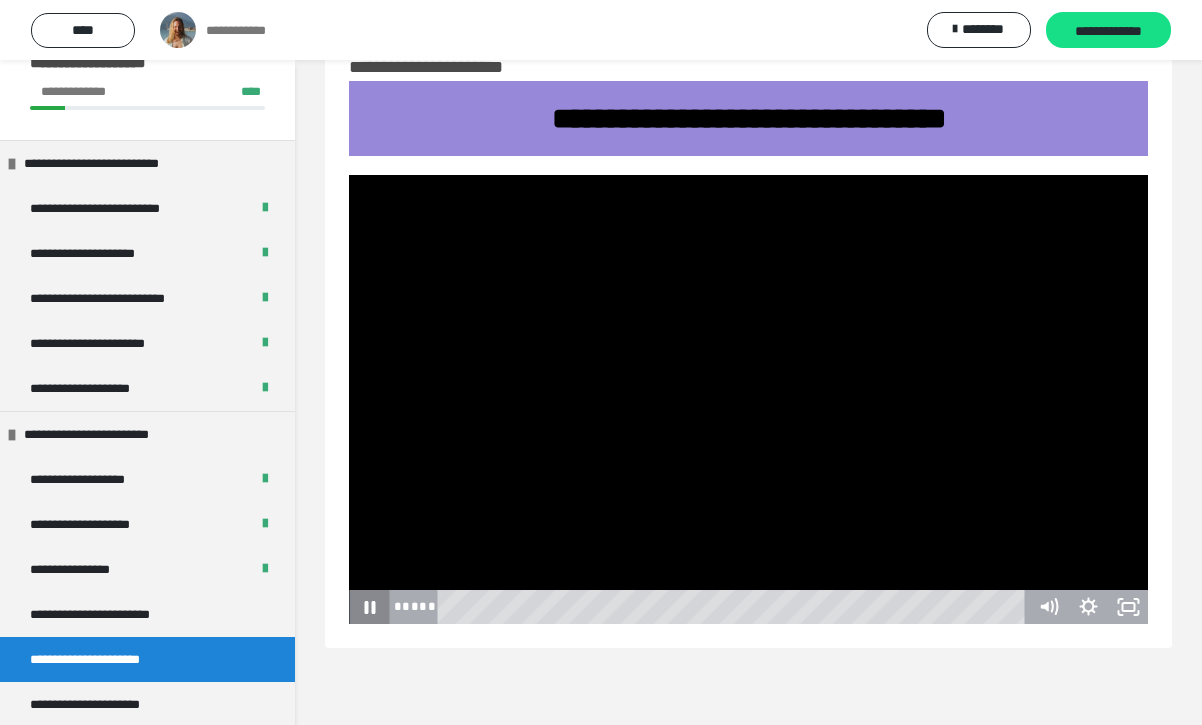 type 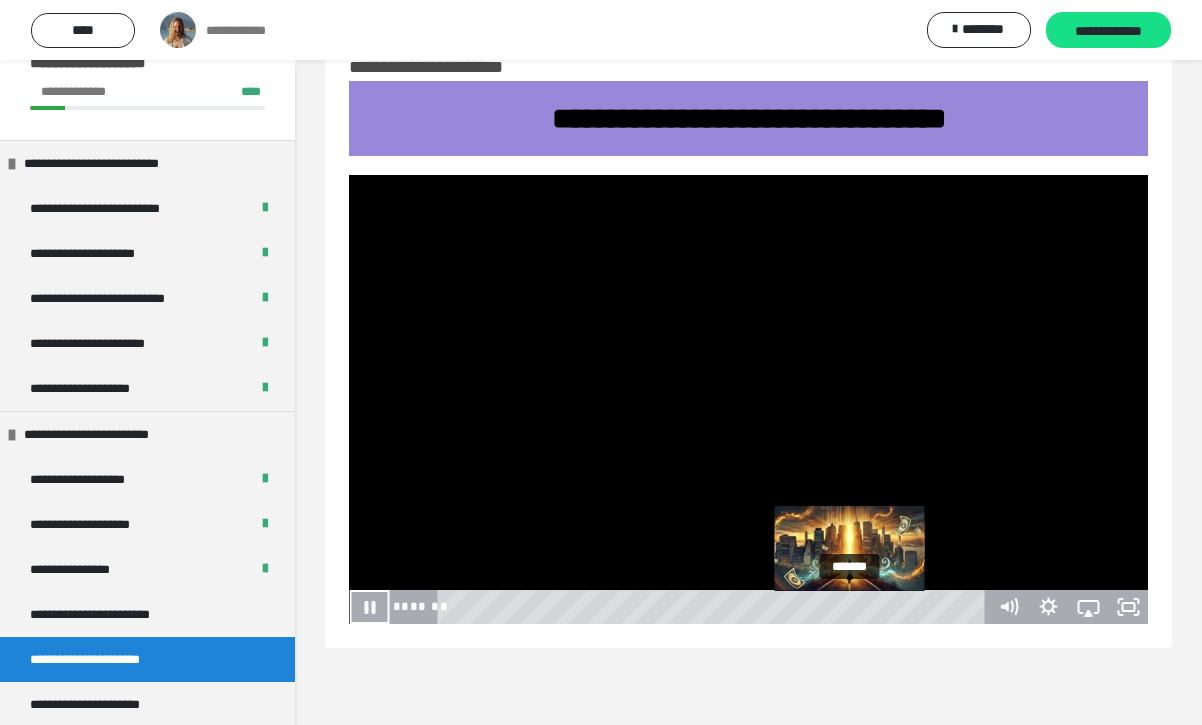 click at bounding box center [855, 607] 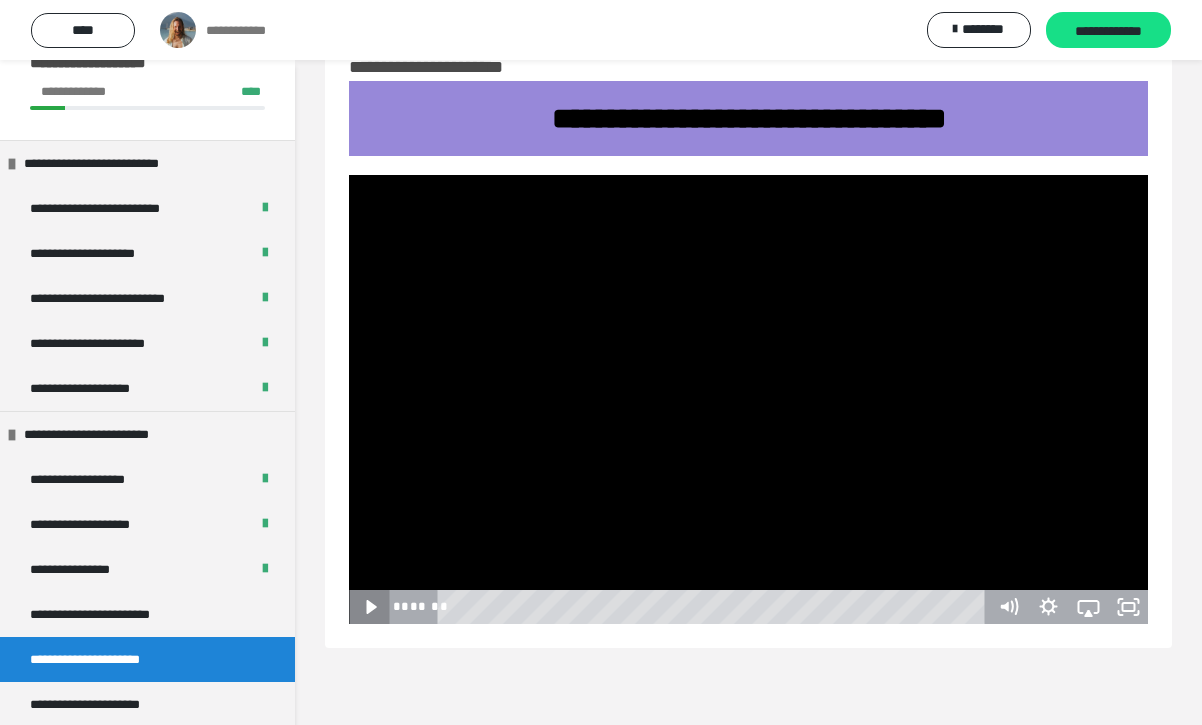 click 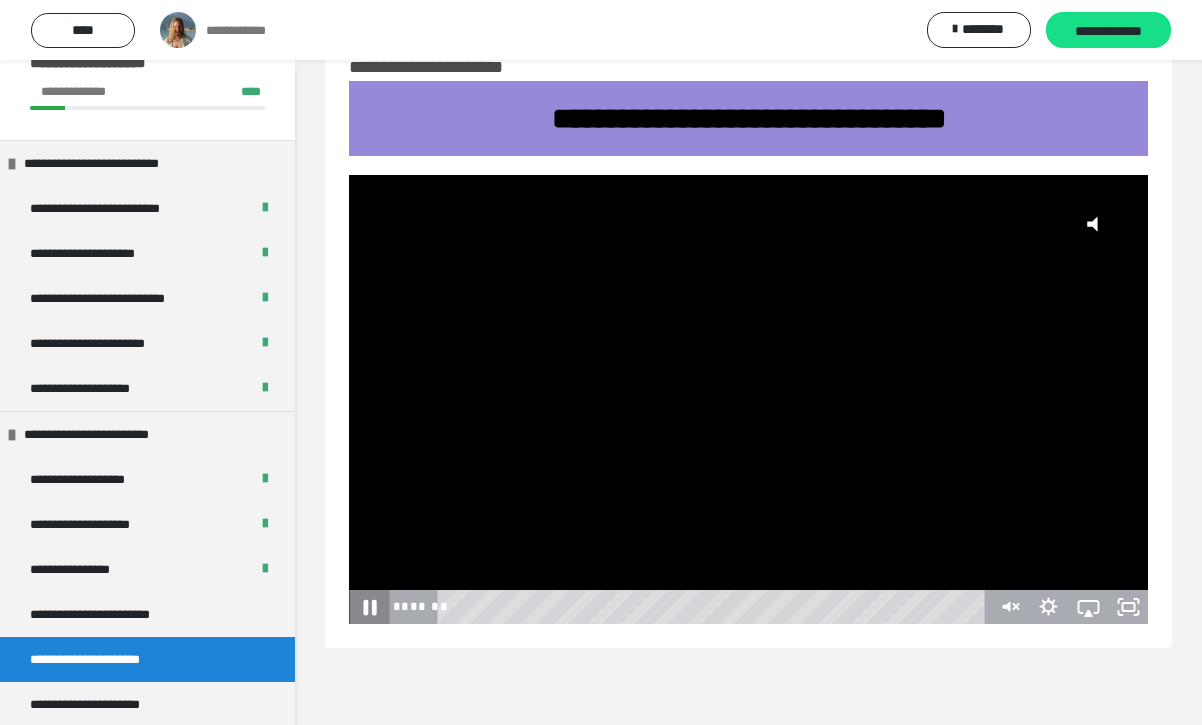 click 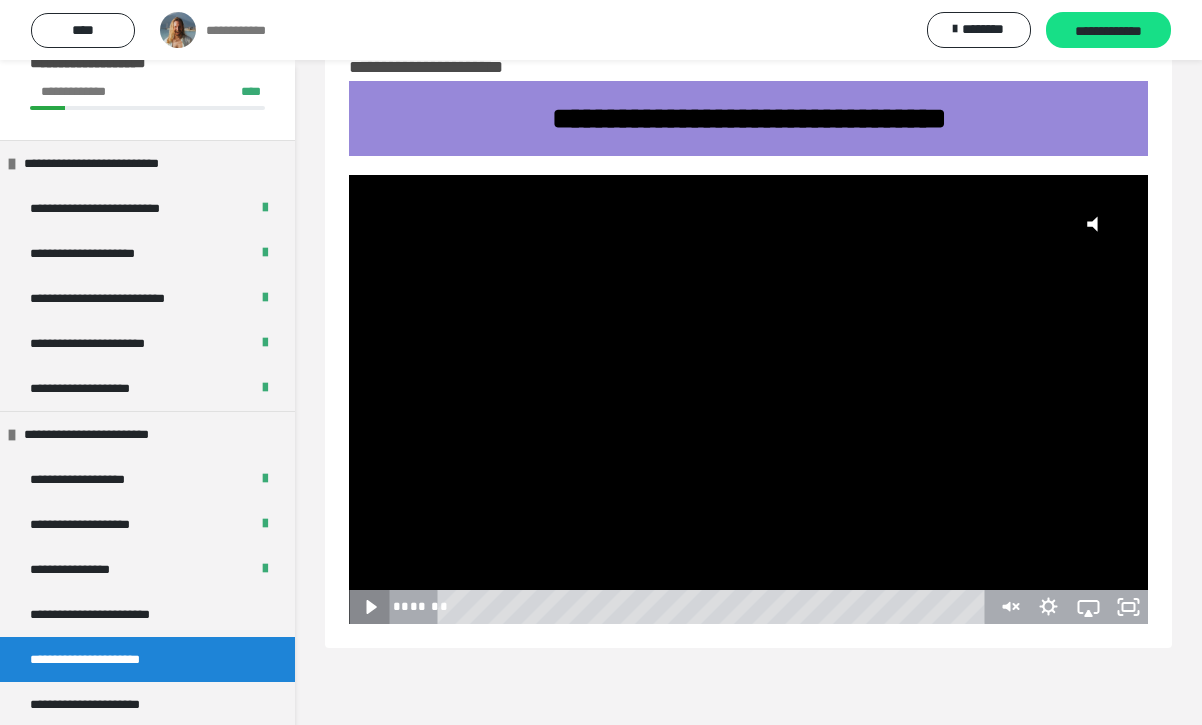 click 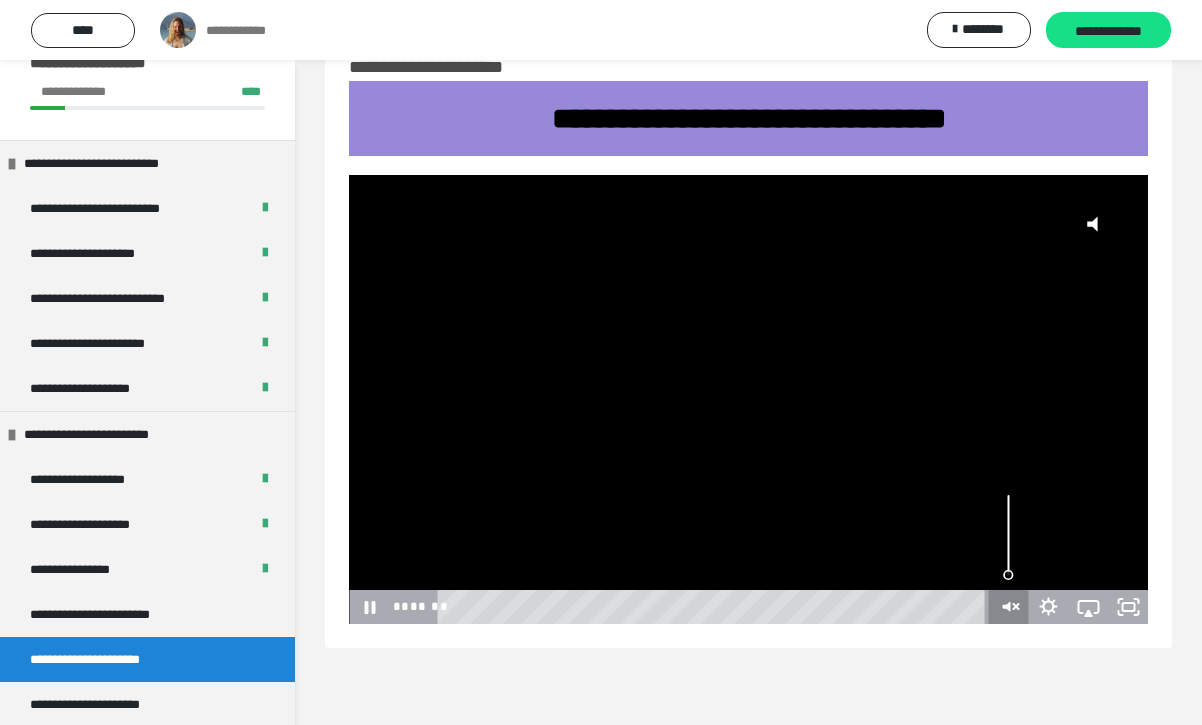 click 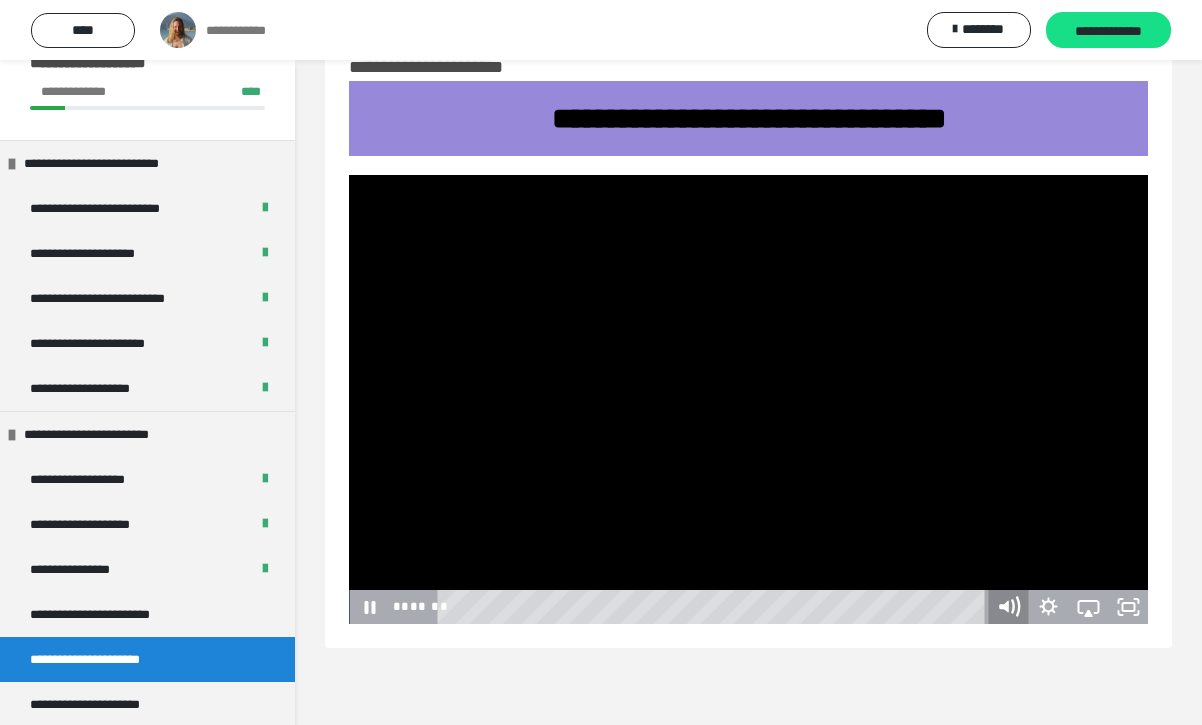 click 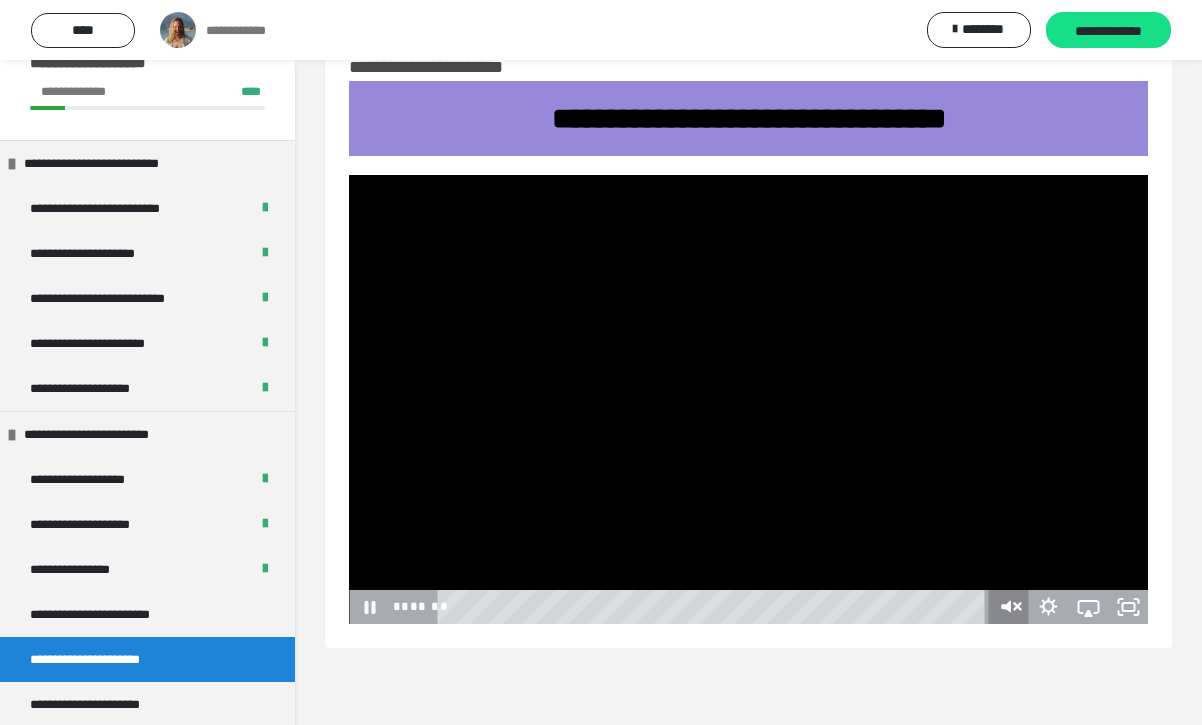 click 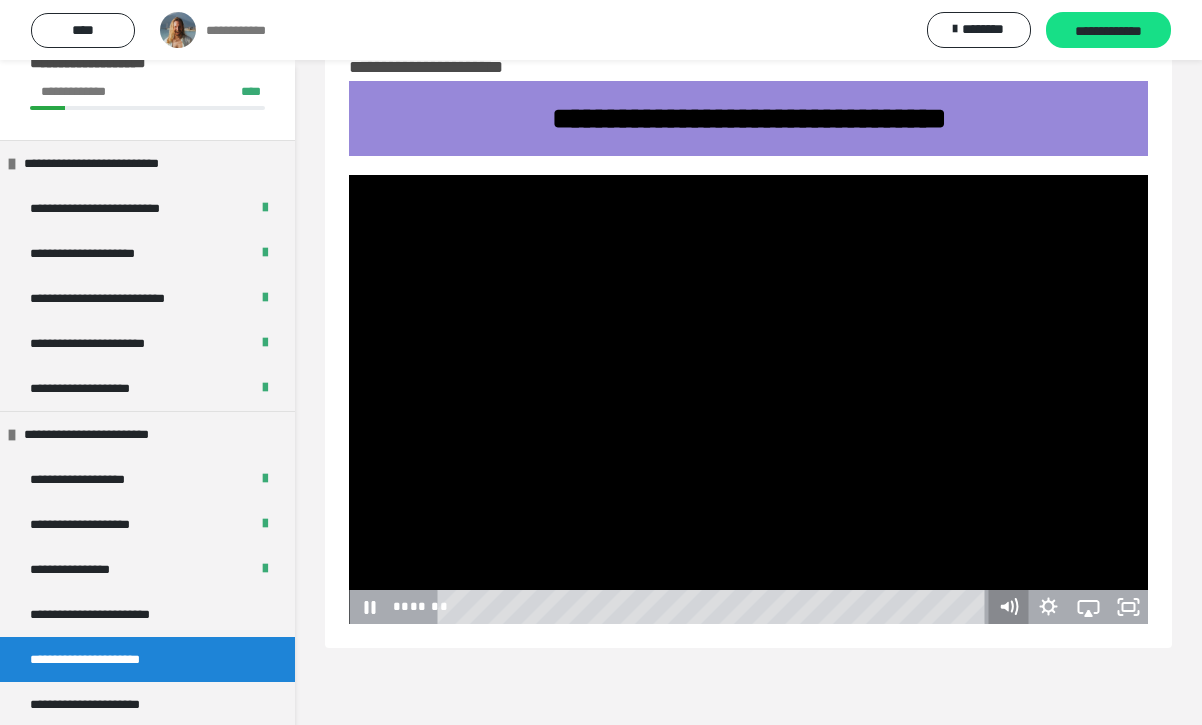 click 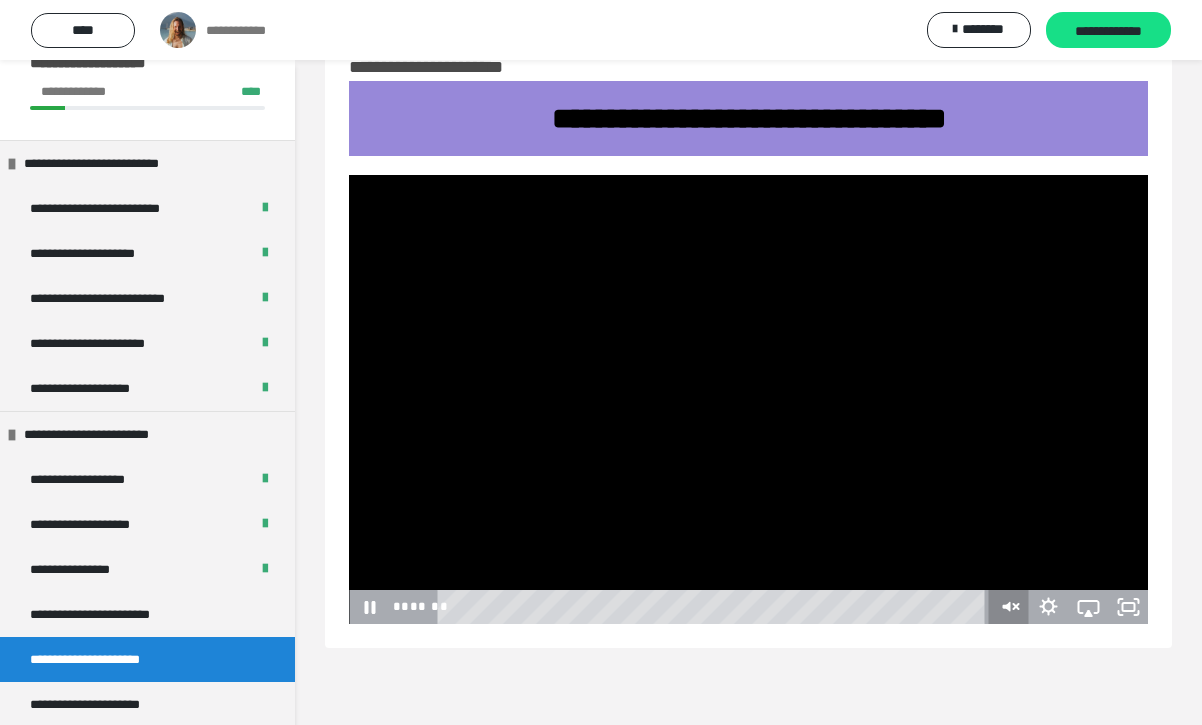 type 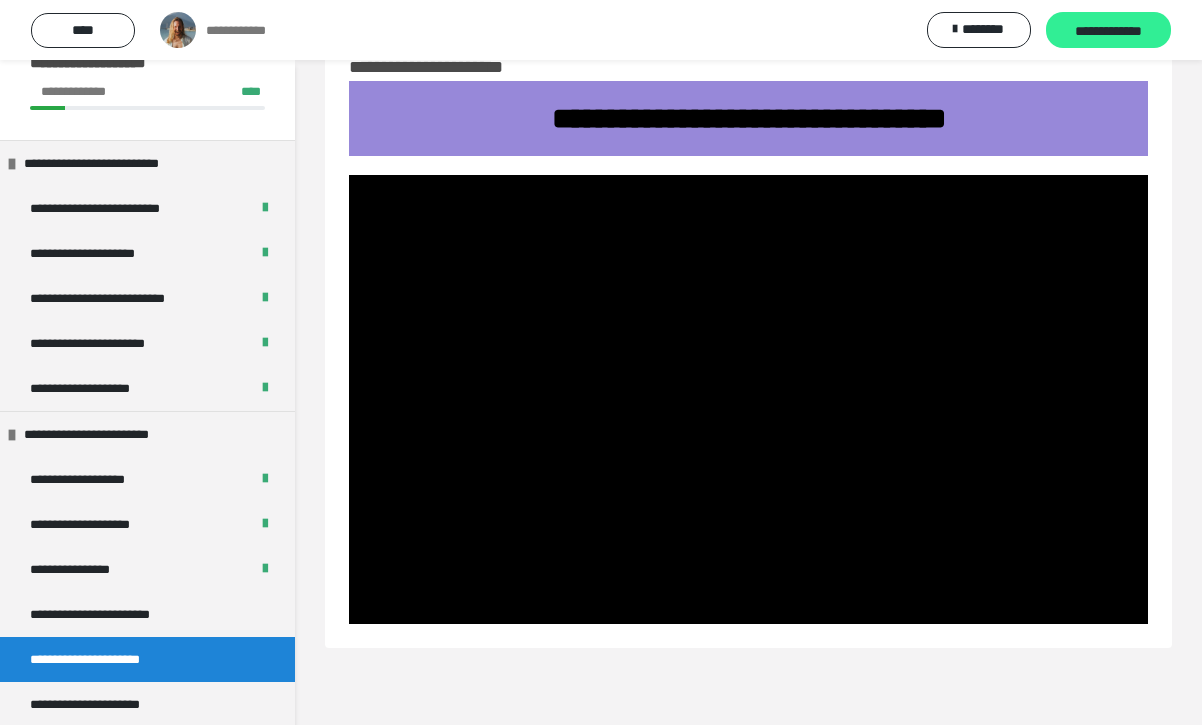 click on "**********" at bounding box center (1108, 30) 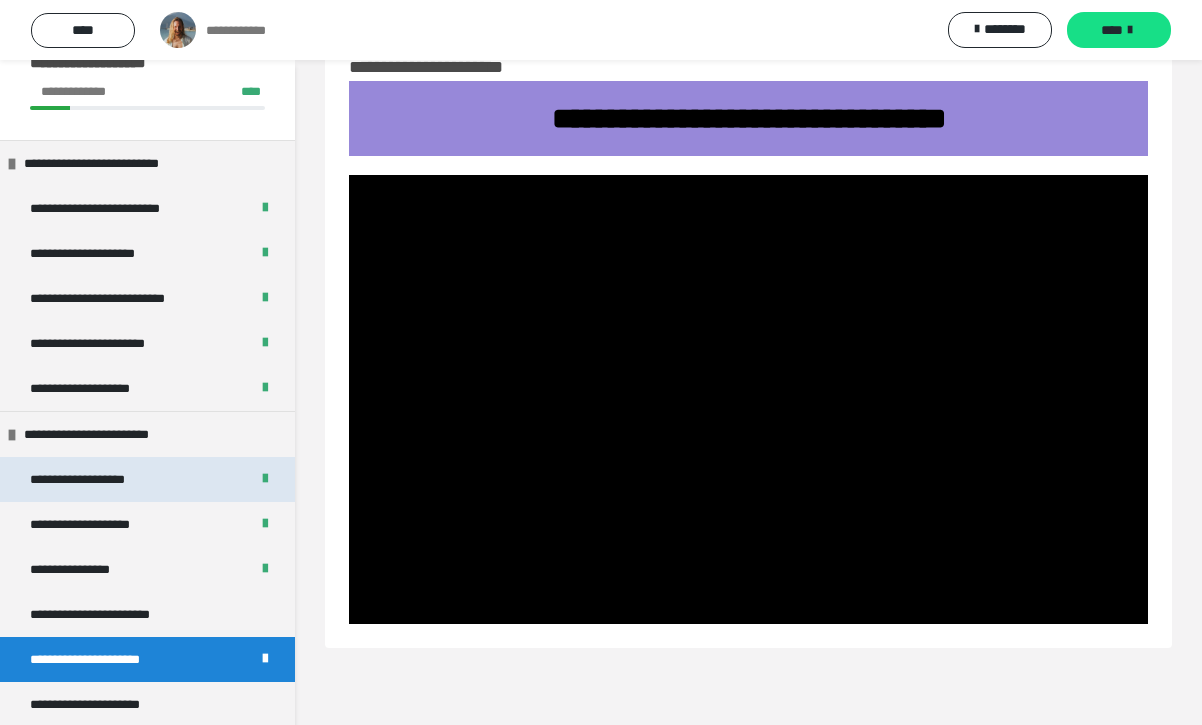 click on "**********" at bounding box center [93, 479] 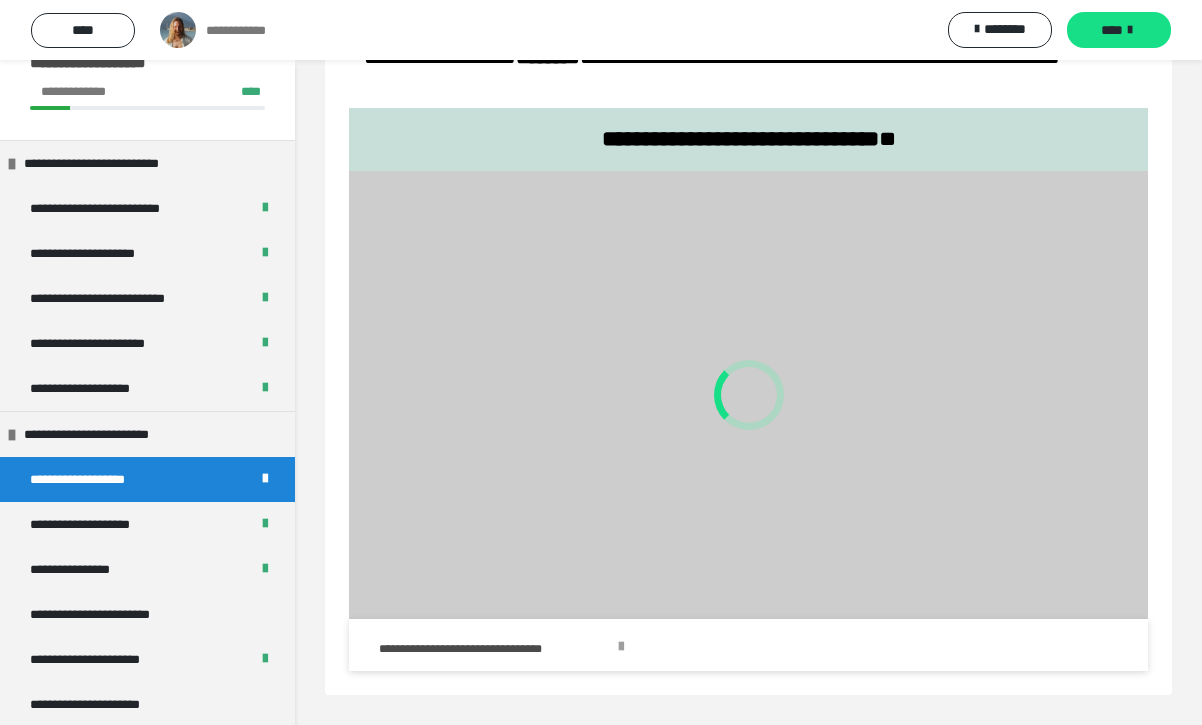 scroll, scrollTop: 459, scrollLeft: 0, axis: vertical 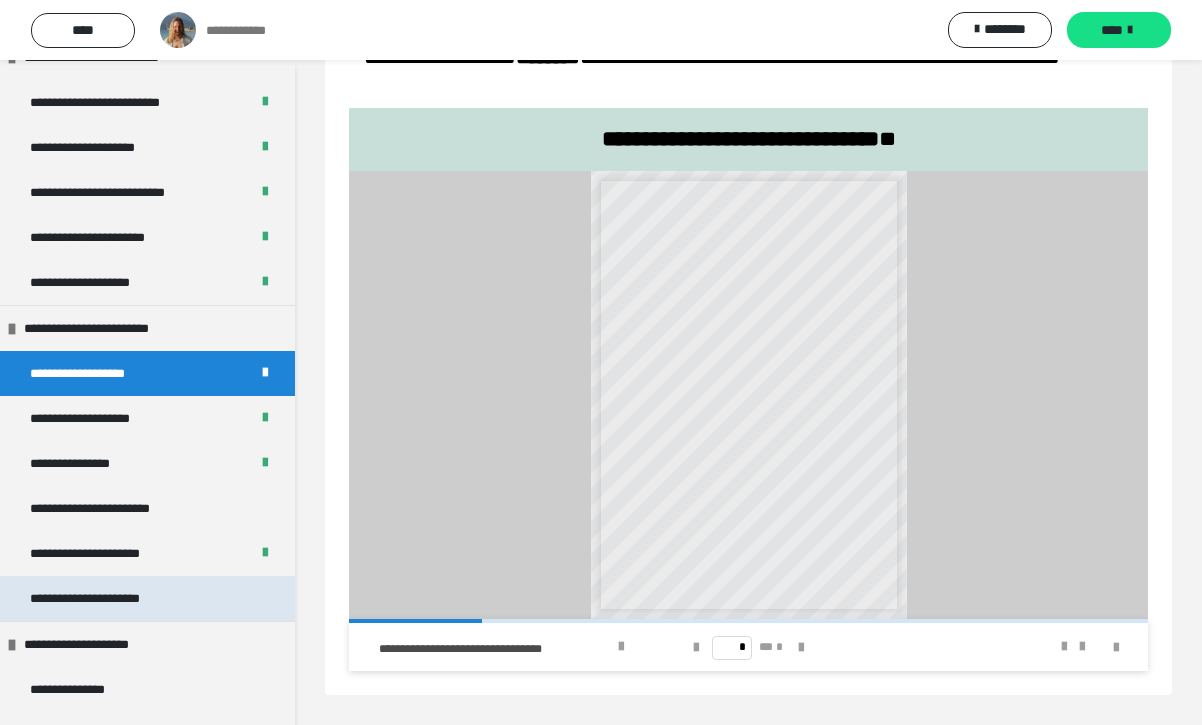 click on "**********" at bounding box center (115, 598) 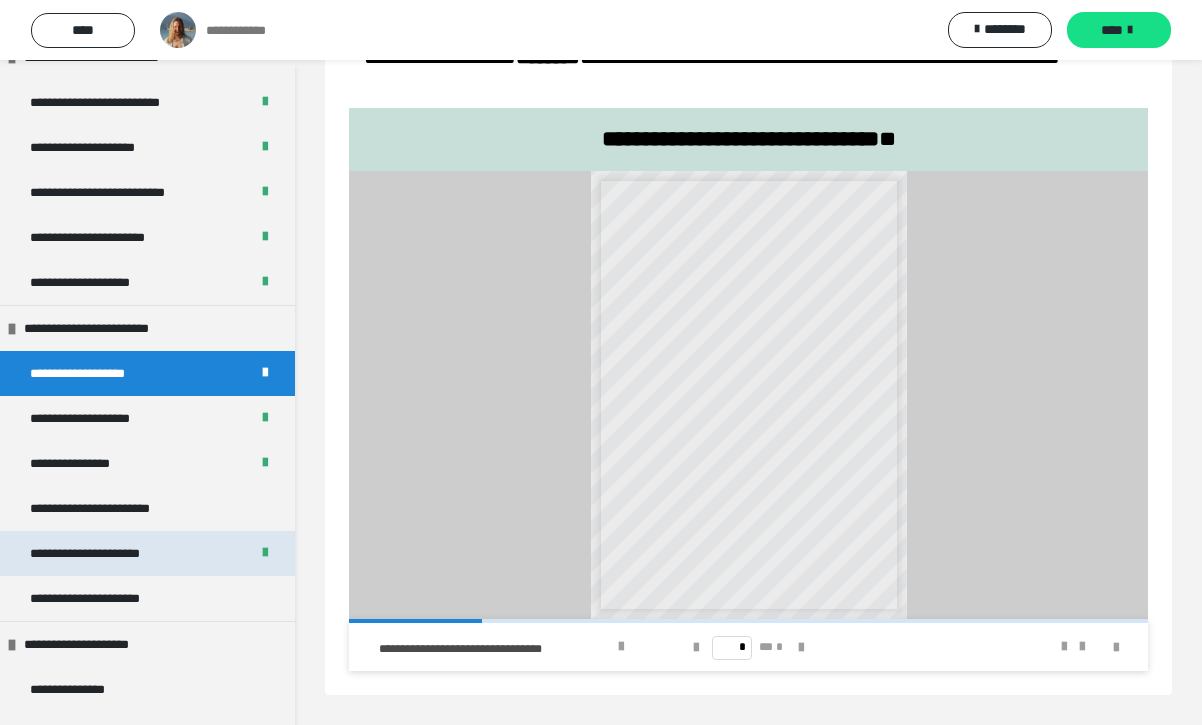 click on "**********" at bounding box center (108, 553) 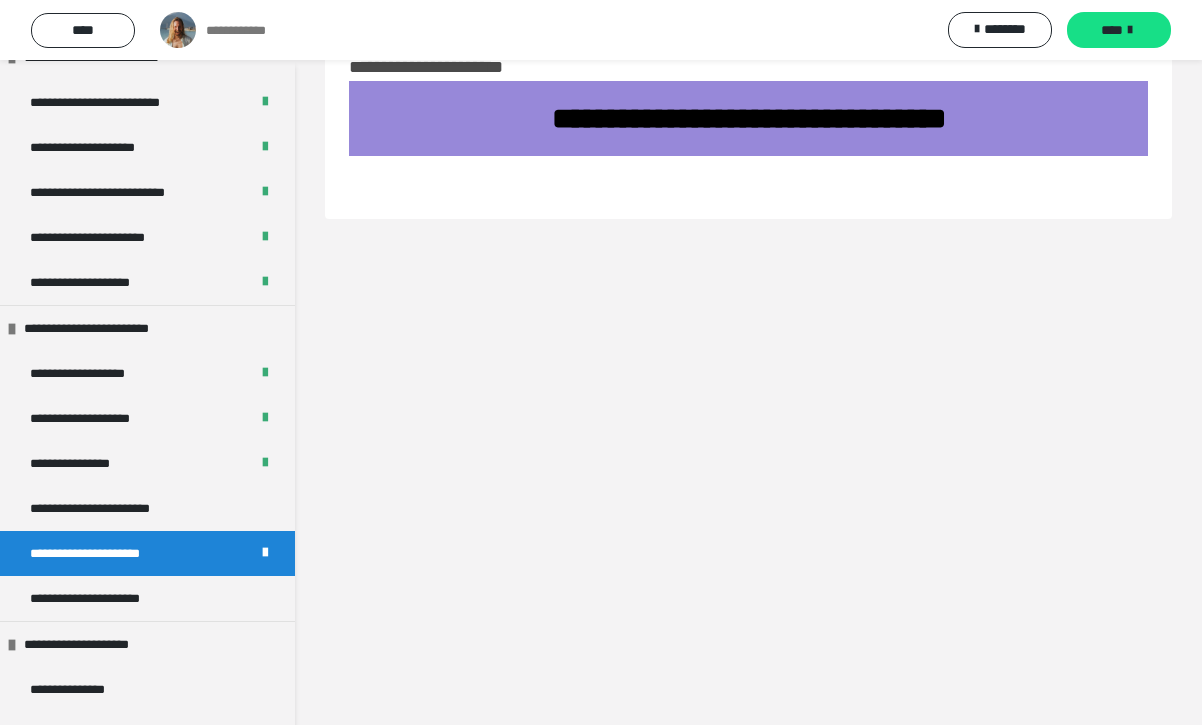 scroll, scrollTop: 60, scrollLeft: 0, axis: vertical 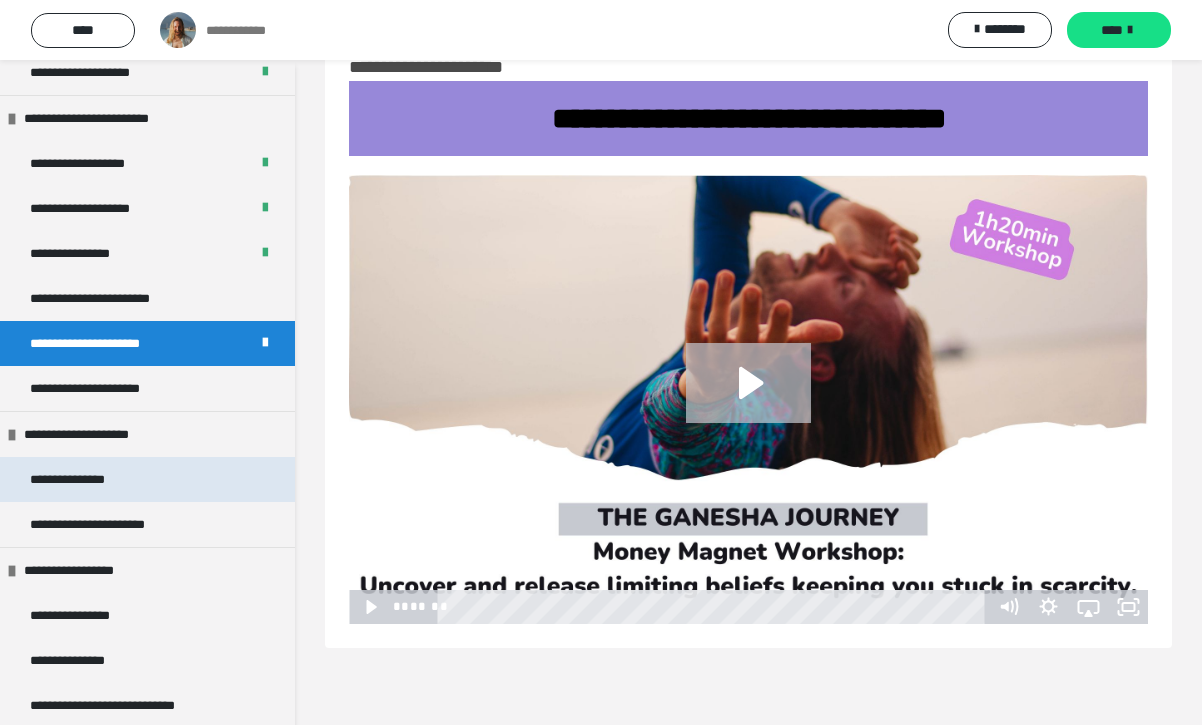 click on "**********" at bounding box center [90, 479] 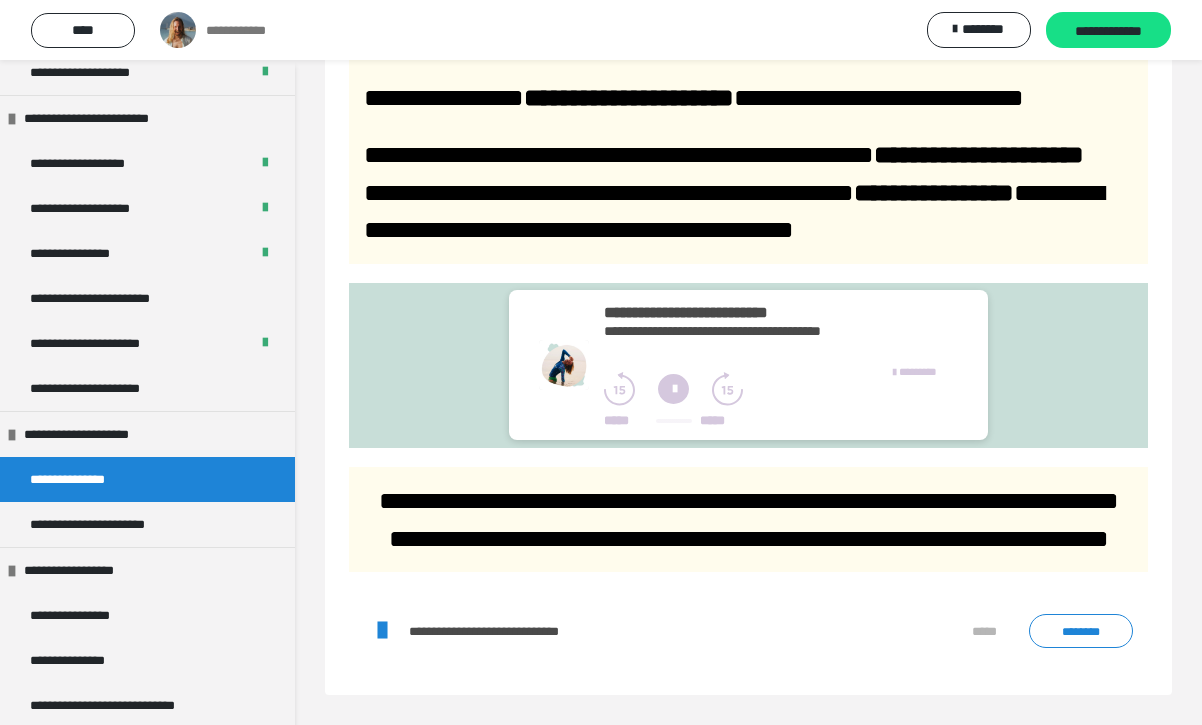 scroll, scrollTop: 463, scrollLeft: 0, axis: vertical 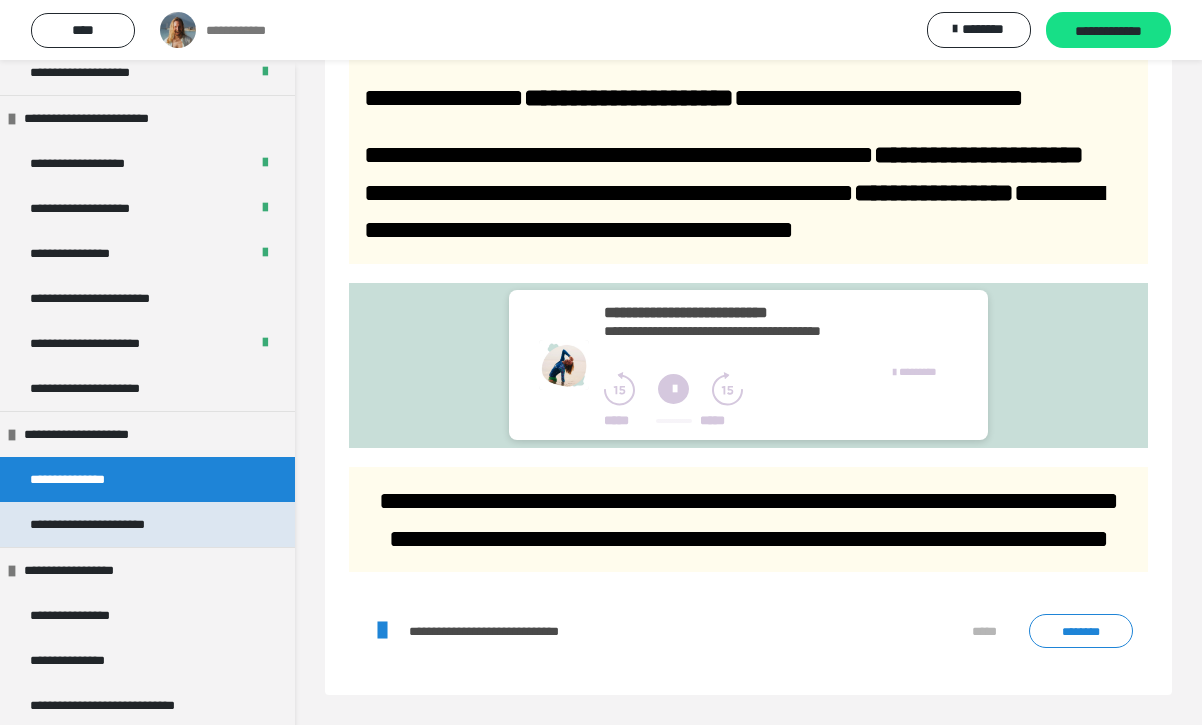 click on "**********" at bounding box center [103, 524] 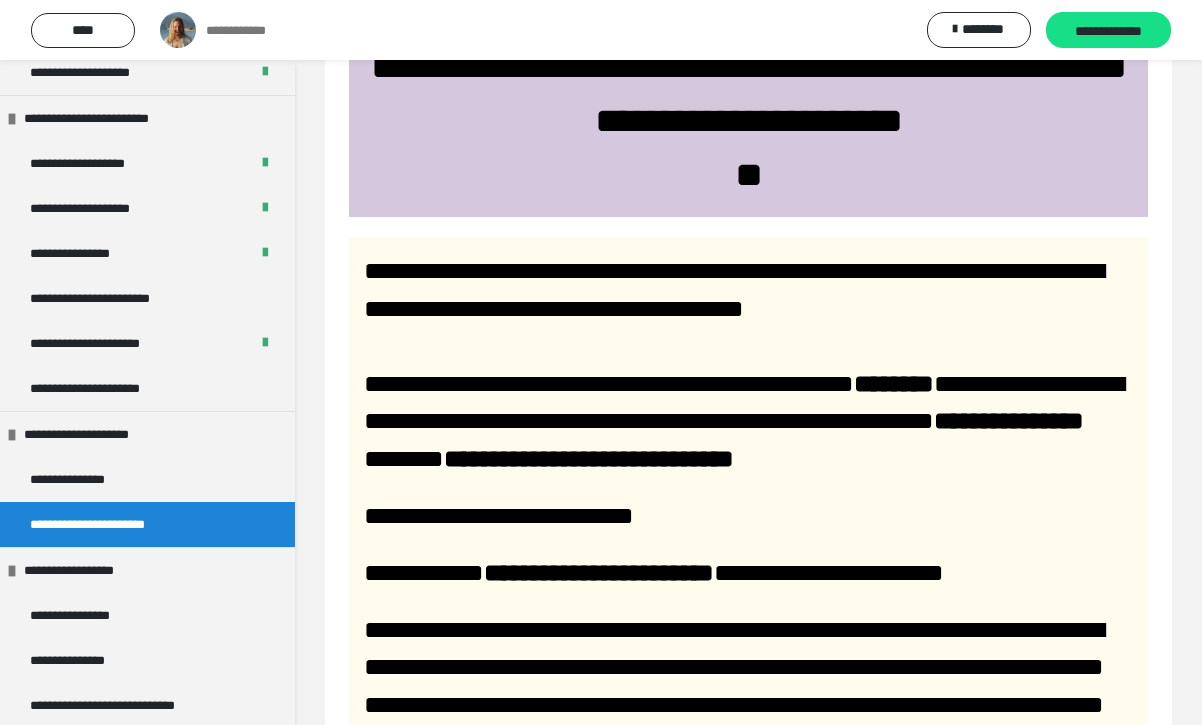 scroll, scrollTop: 118, scrollLeft: 0, axis: vertical 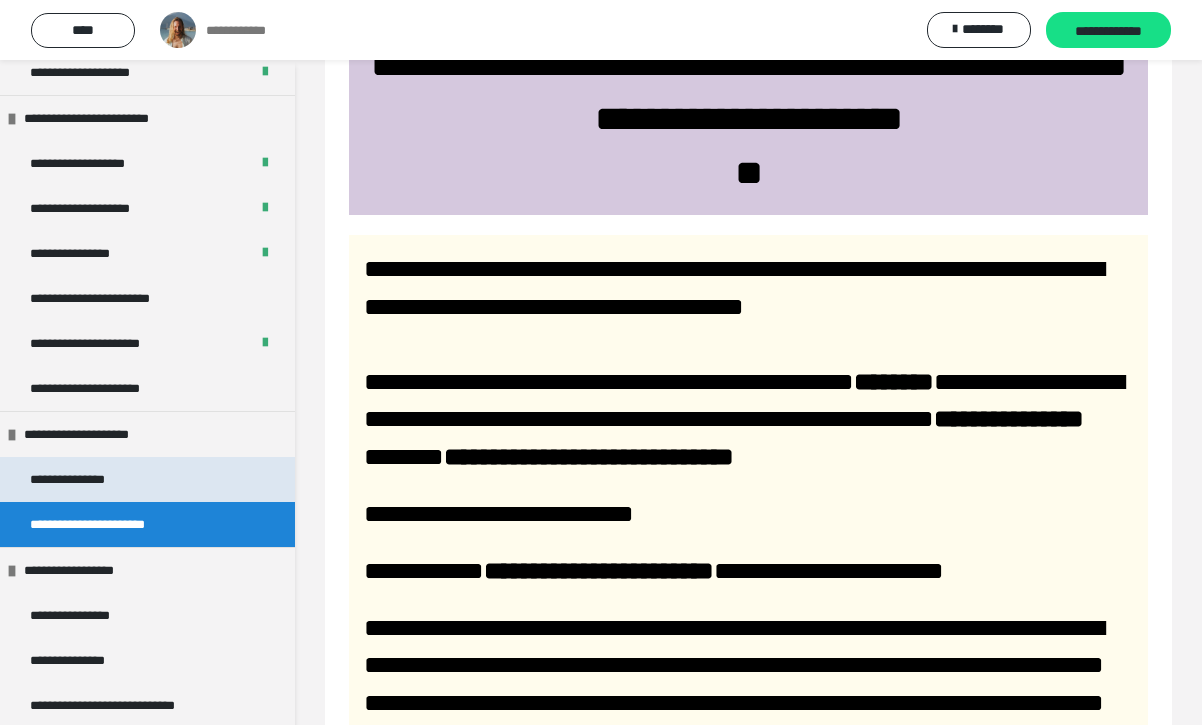 click on "**********" at bounding box center (90, 479) 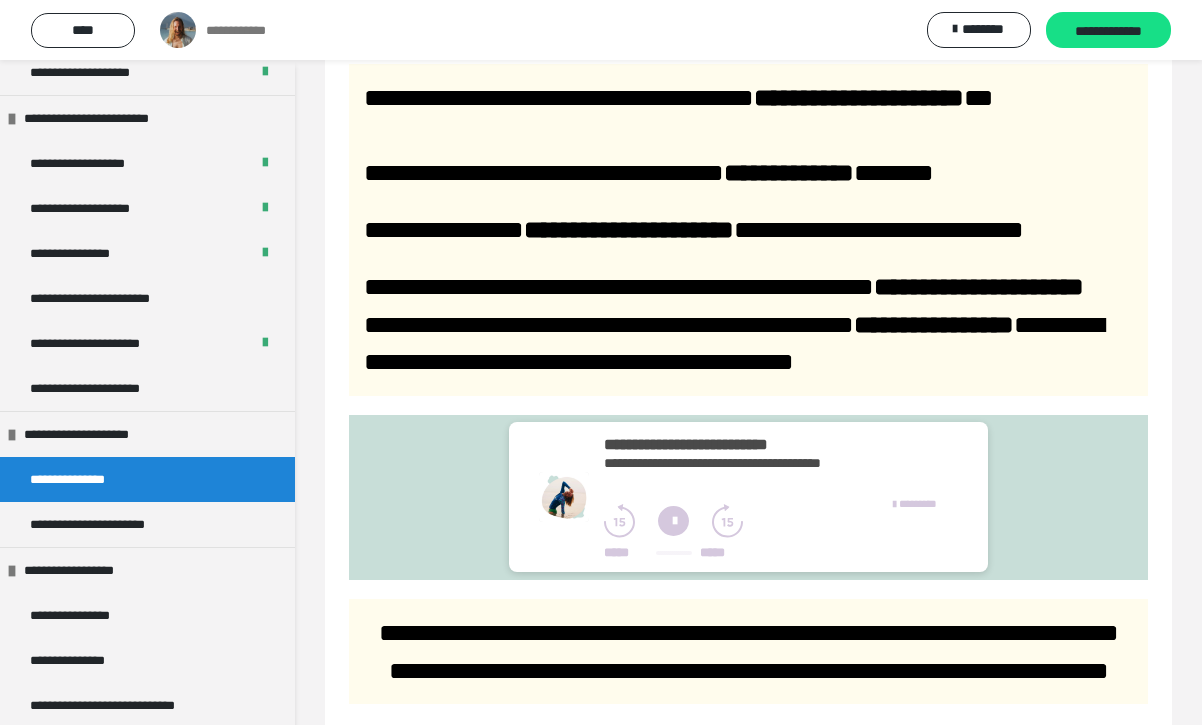 scroll, scrollTop: 313, scrollLeft: 0, axis: vertical 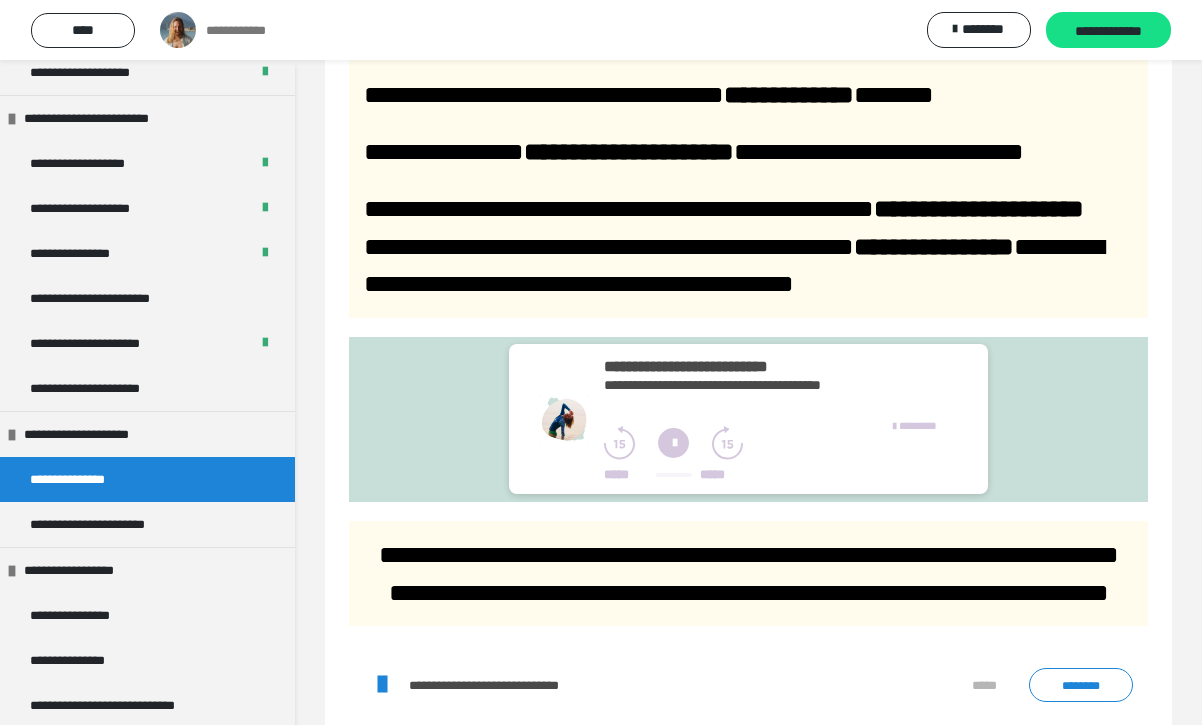 click at bounding box center [673, 443] 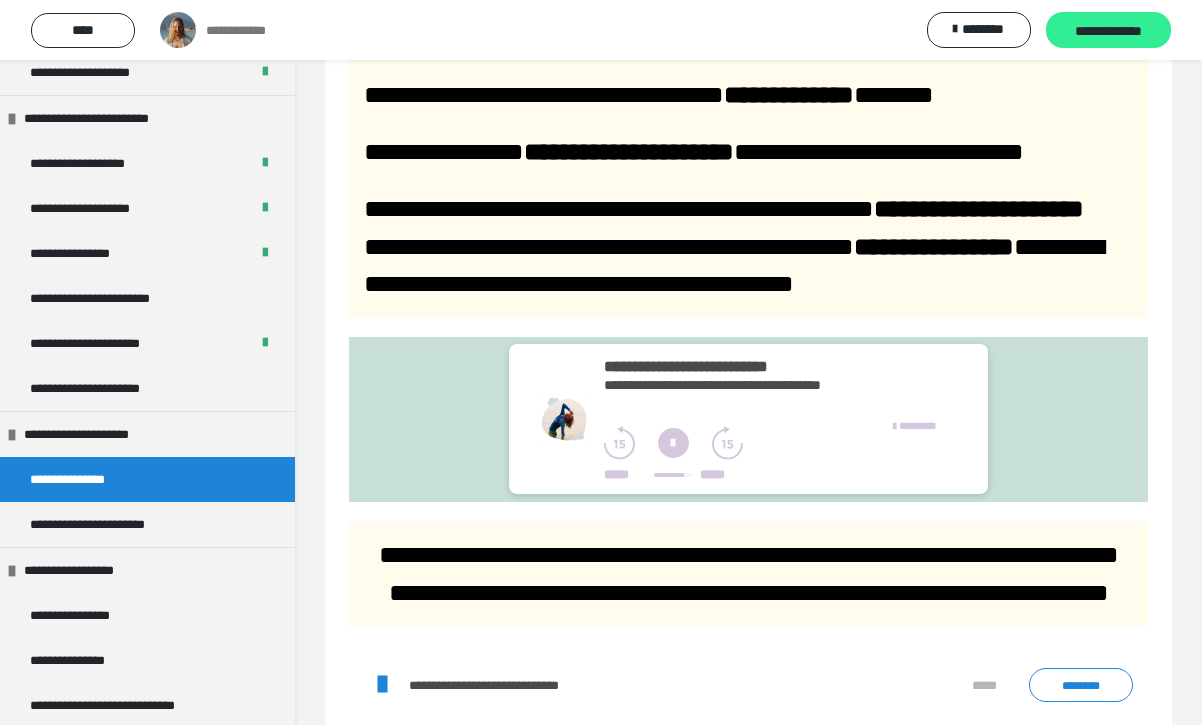 click on "**********" at bounding box center [1108, 30] 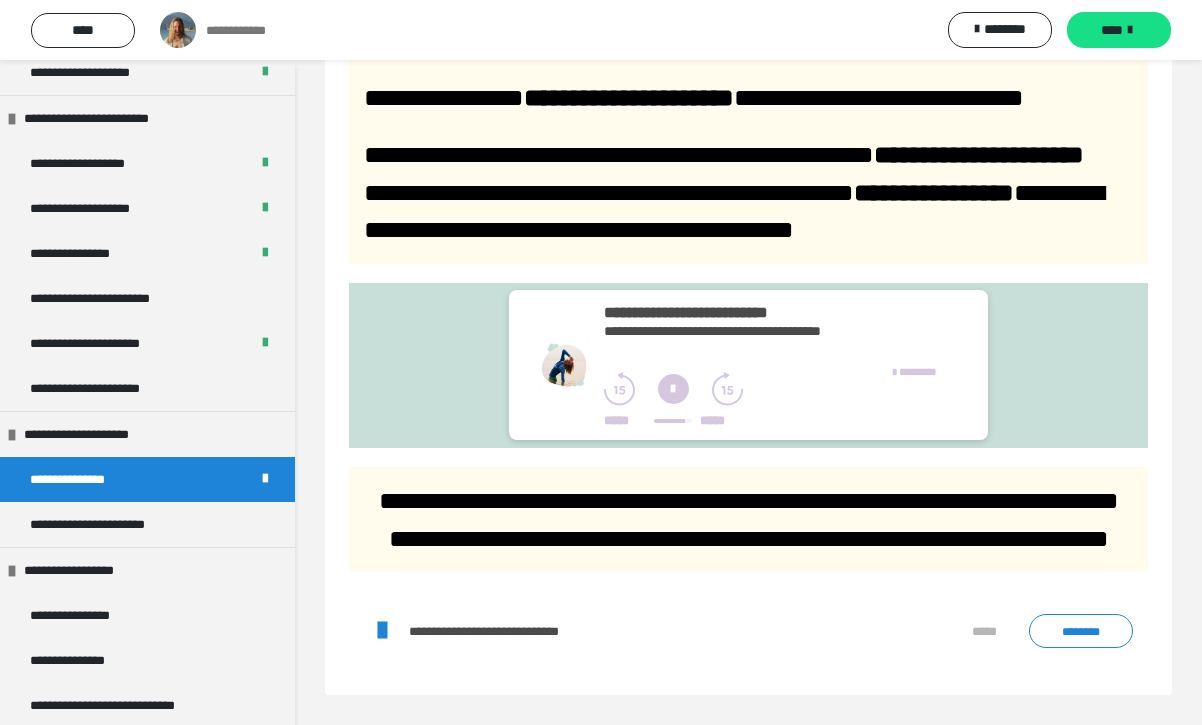 scroll, scrollTop: 463, scrollLeft: 0, axis: vertical 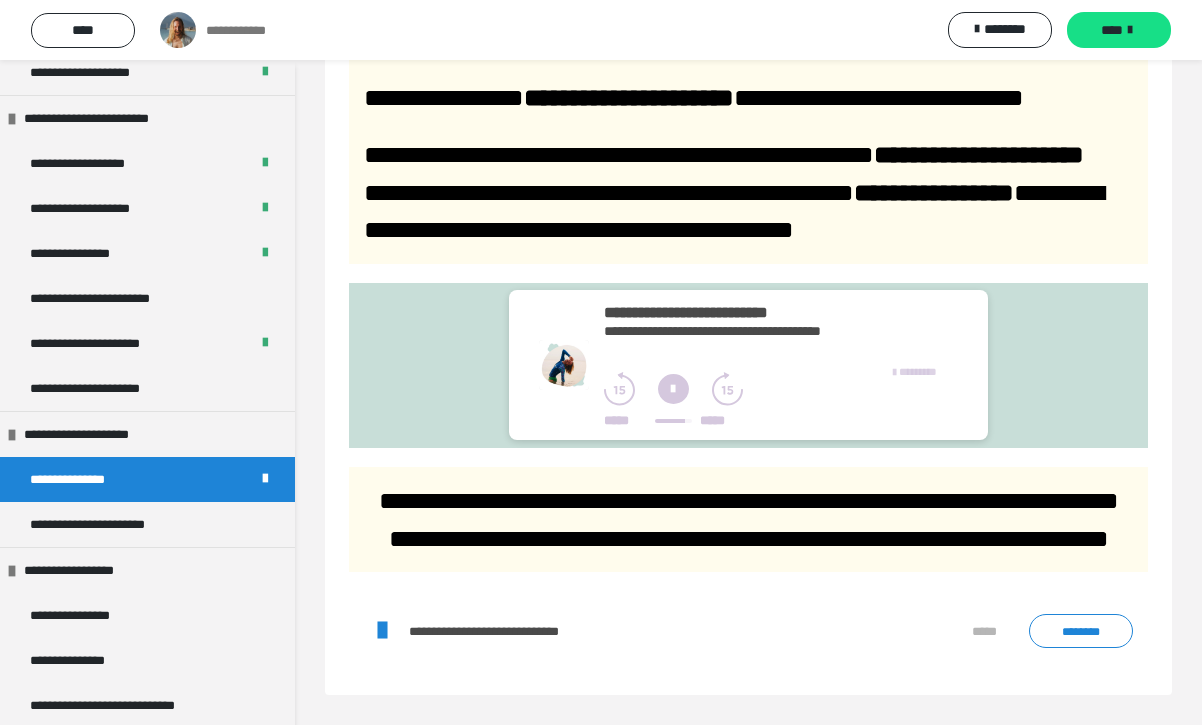 click on "***** * **" at bounding box center (918, 371) 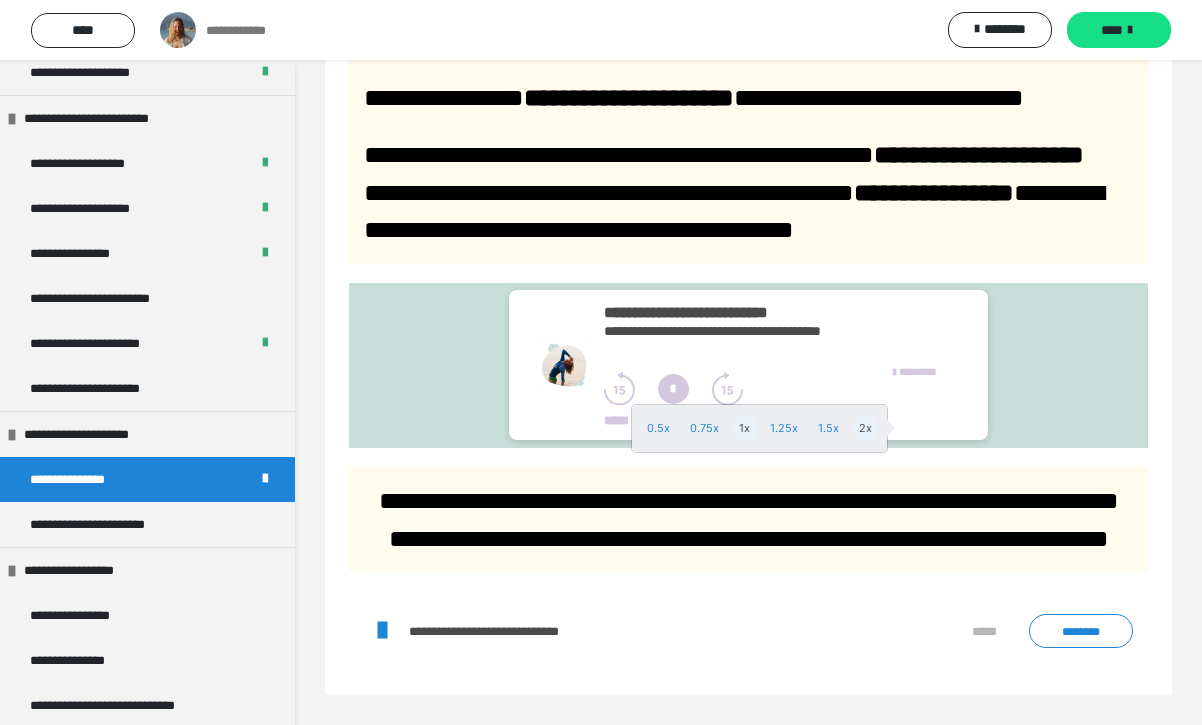 click on "2x" at bounding box center (865, 428) 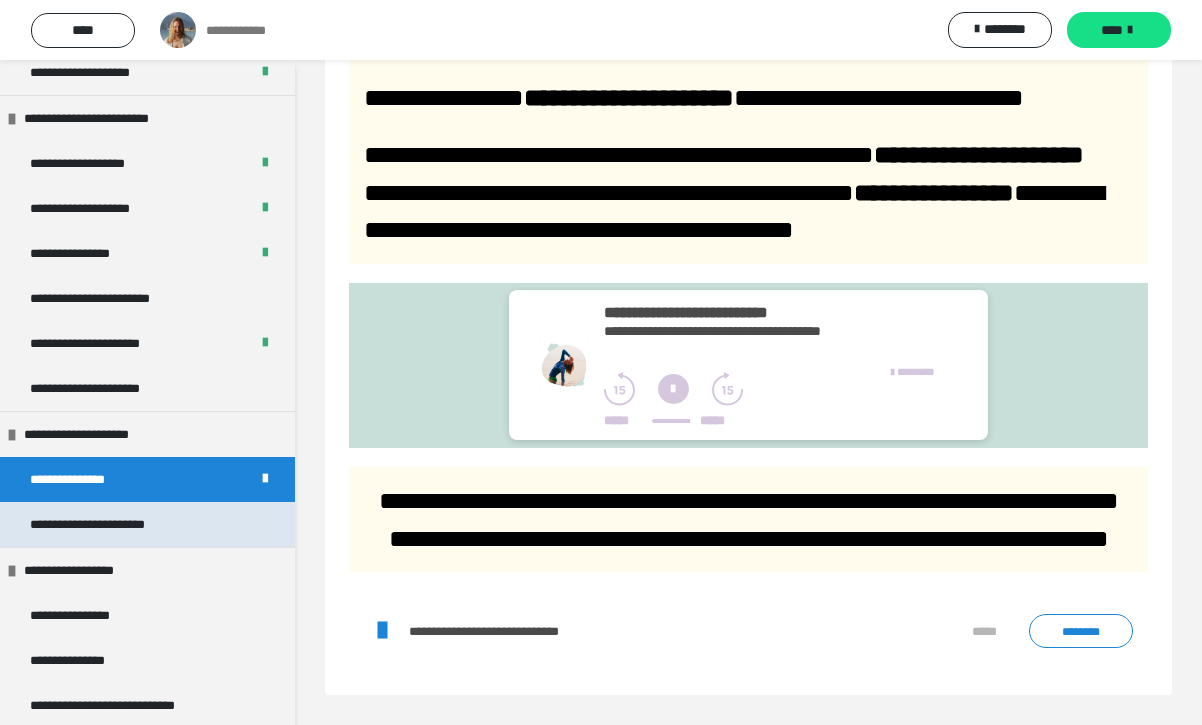 click on "**********" at bounding box center (103, 524) 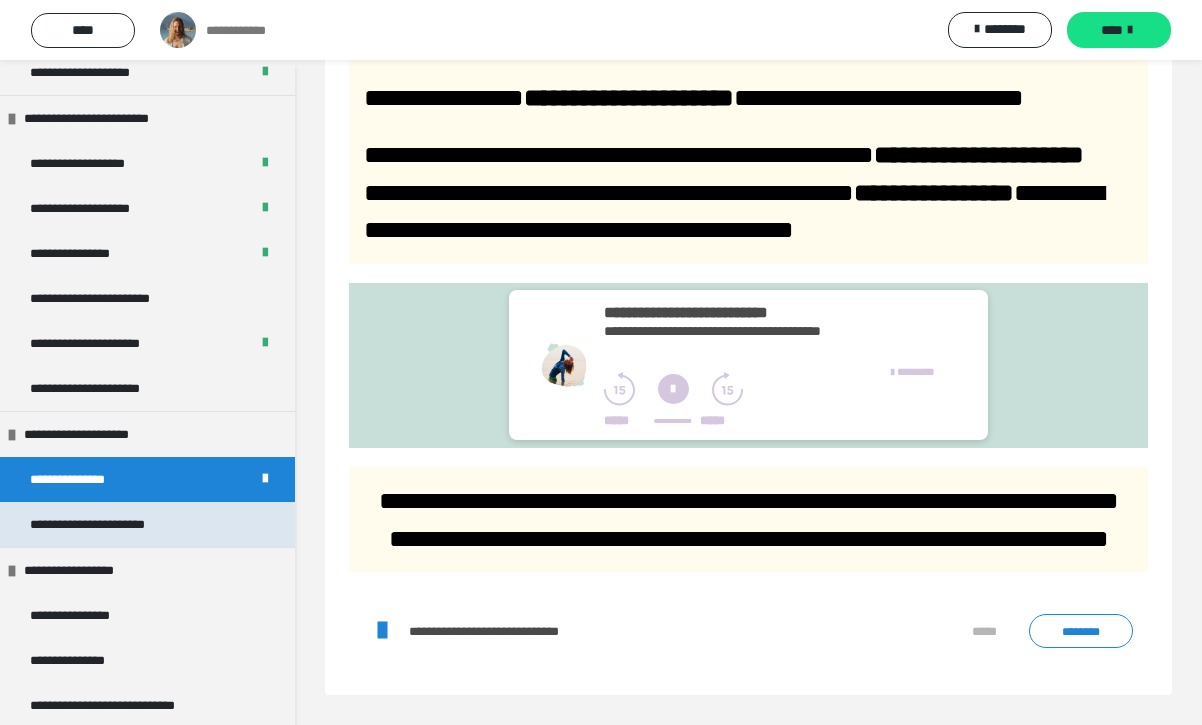 click on "**********" at bounding box center [103, 524] 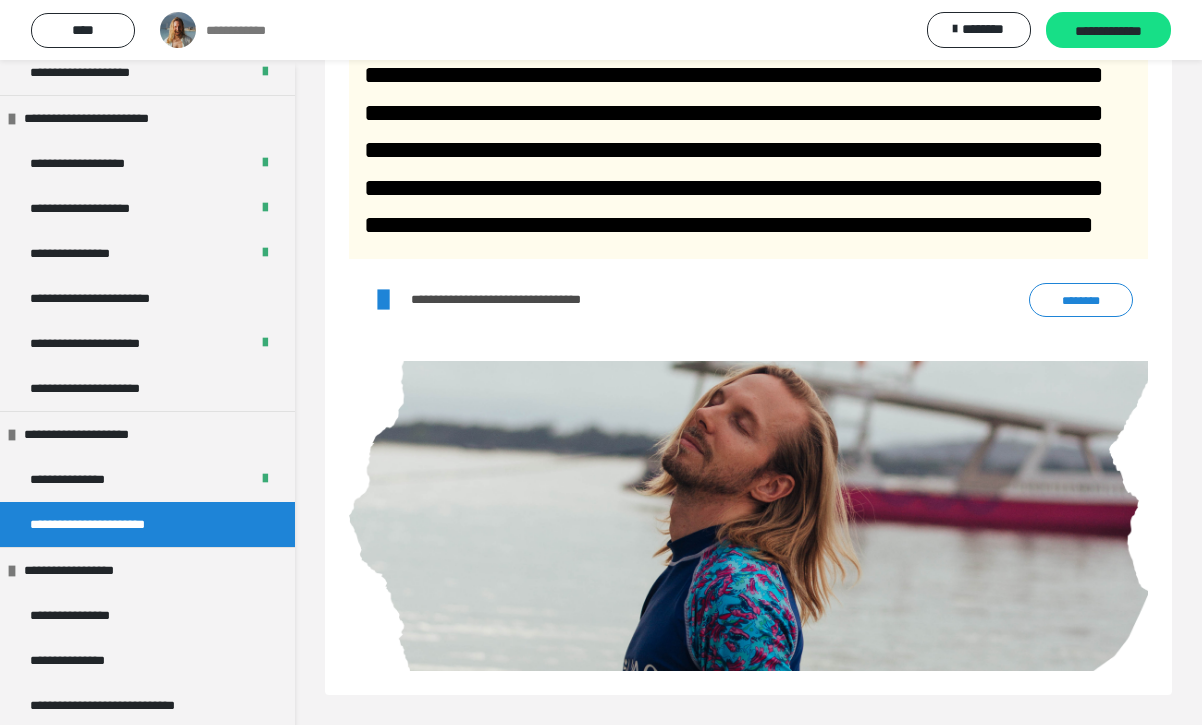 scroll, scrollTop: 751, scrollLeft: 0, axis: vertical 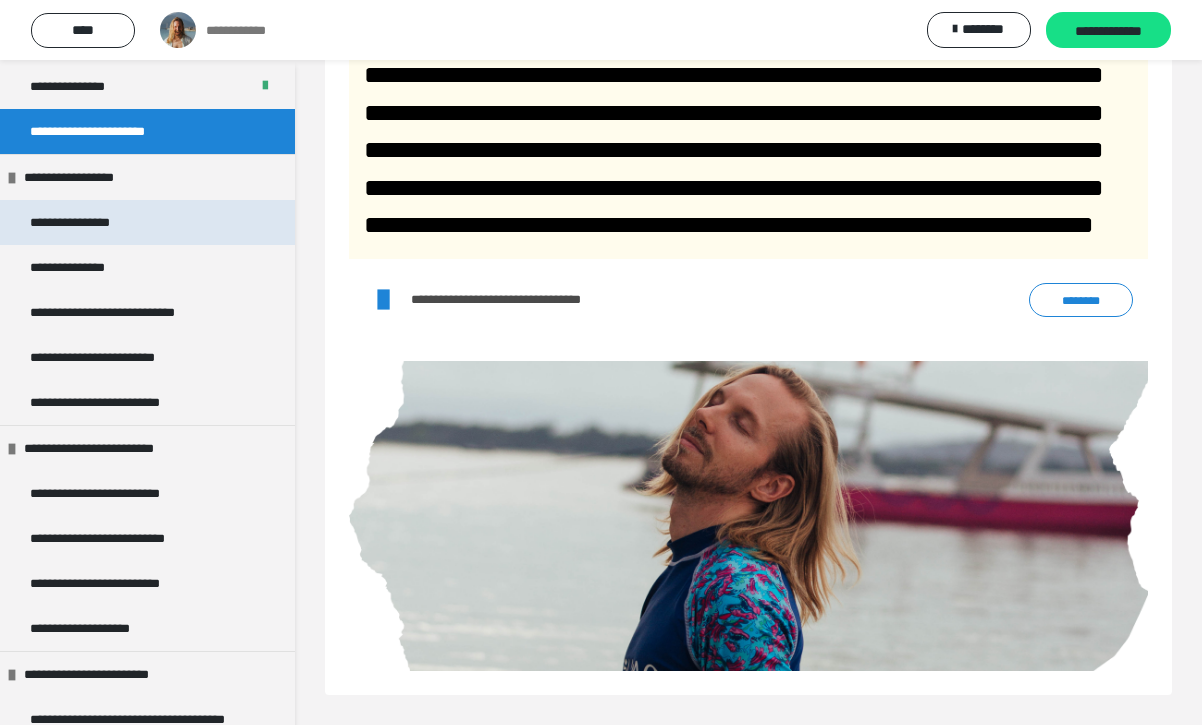 click on "**********" at bounding box center [147, 222] 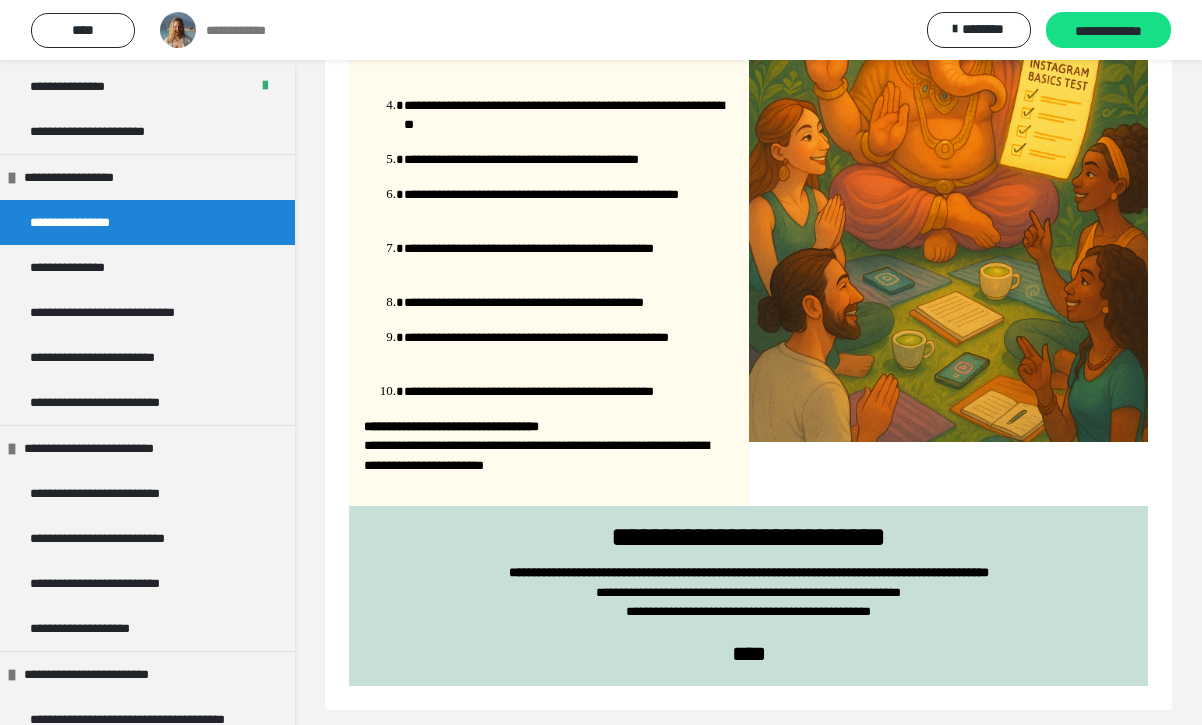 scroll, scrollTop: 3793, scrollLeft: 0, axis: vertical 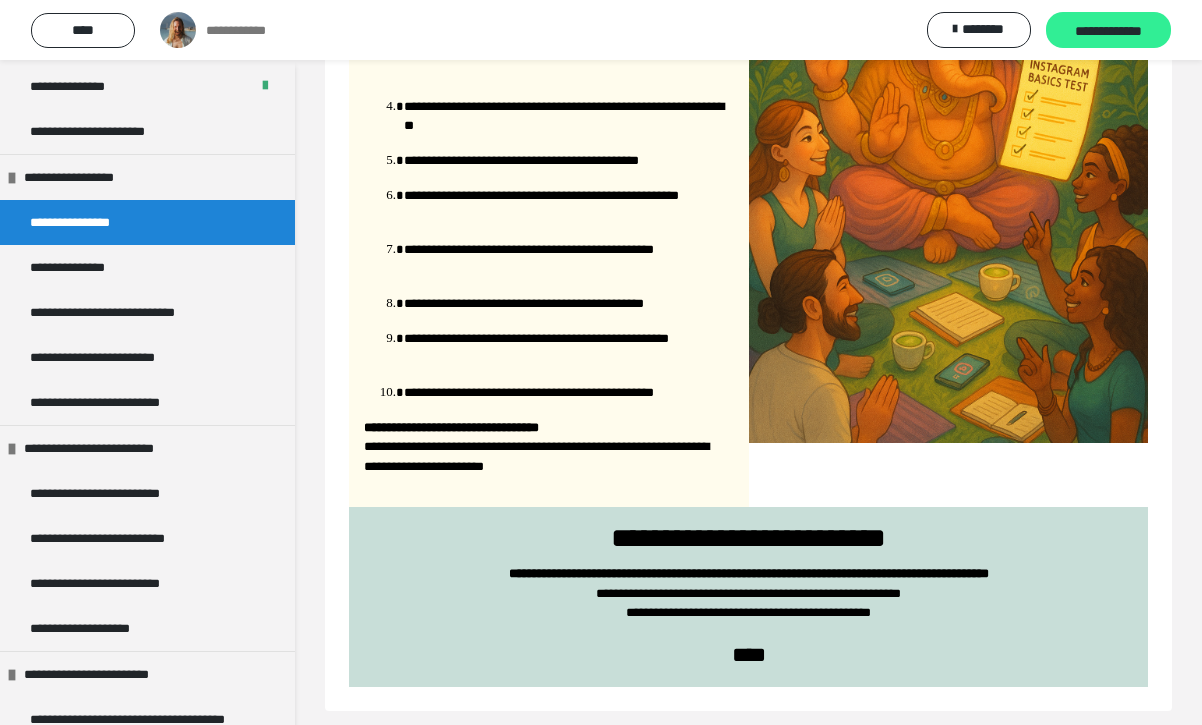 click on "**********" at bounding box center [1108, 31] 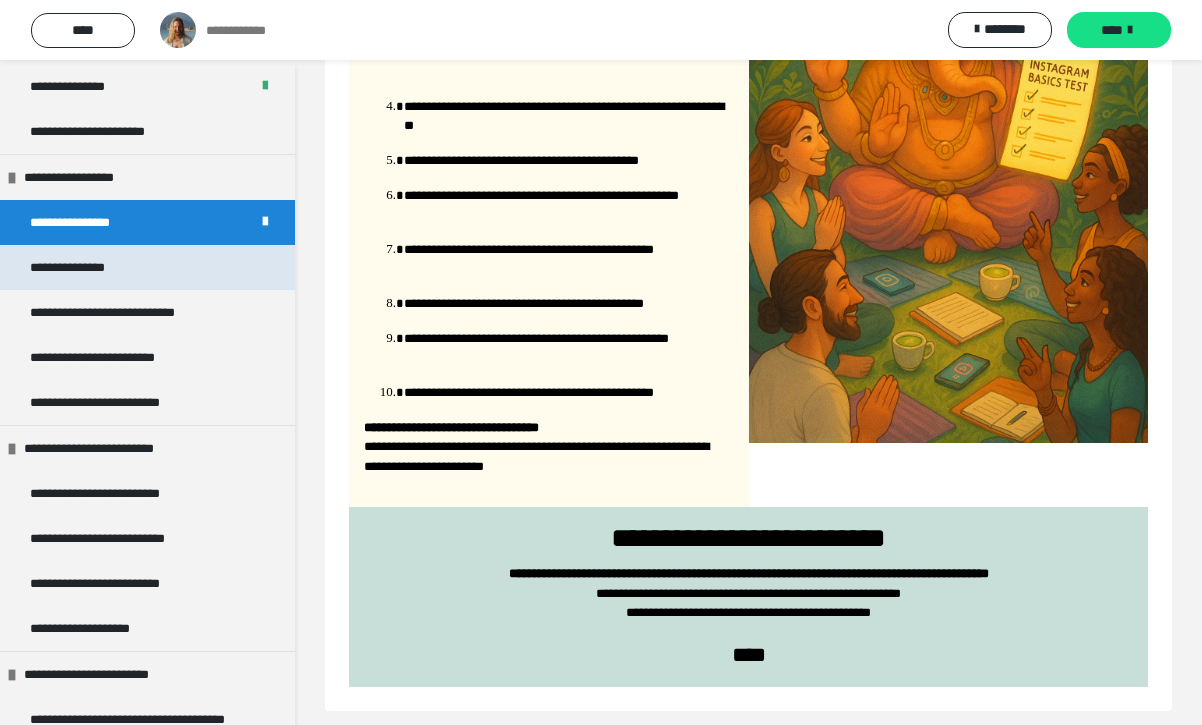 click on "**********" at bounding box center [147, 267] 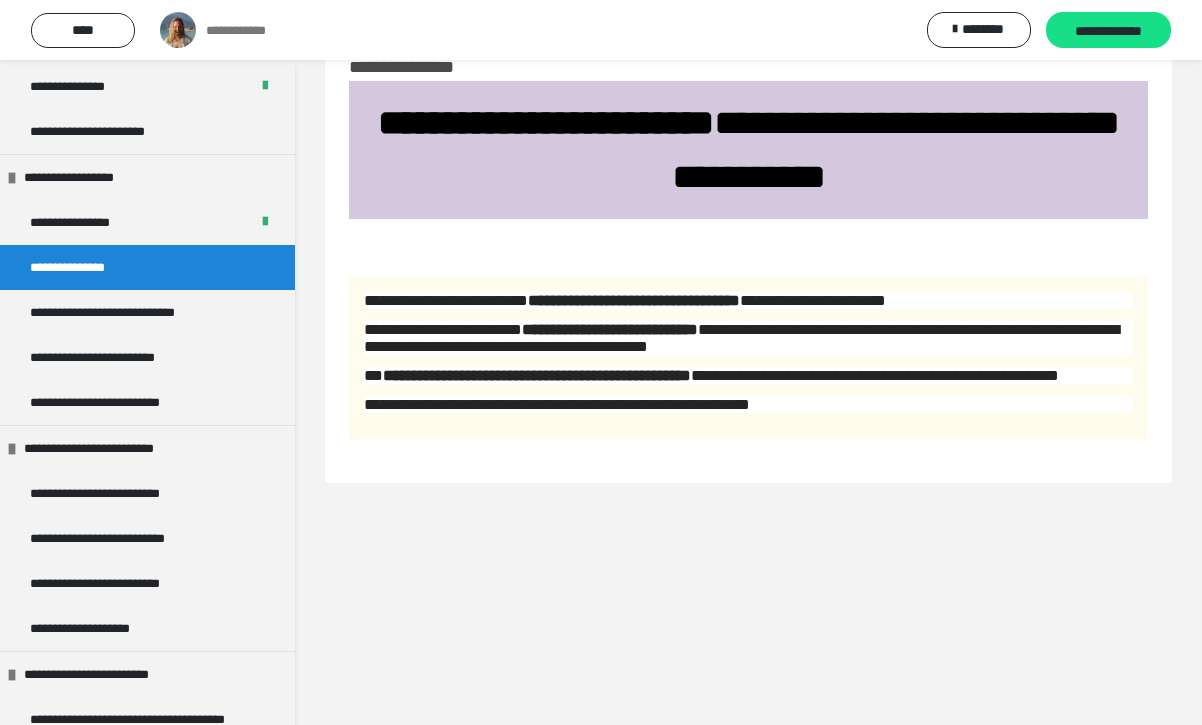 scroll, scrollTop: 60, scrollLeft: 0, axis: vertical 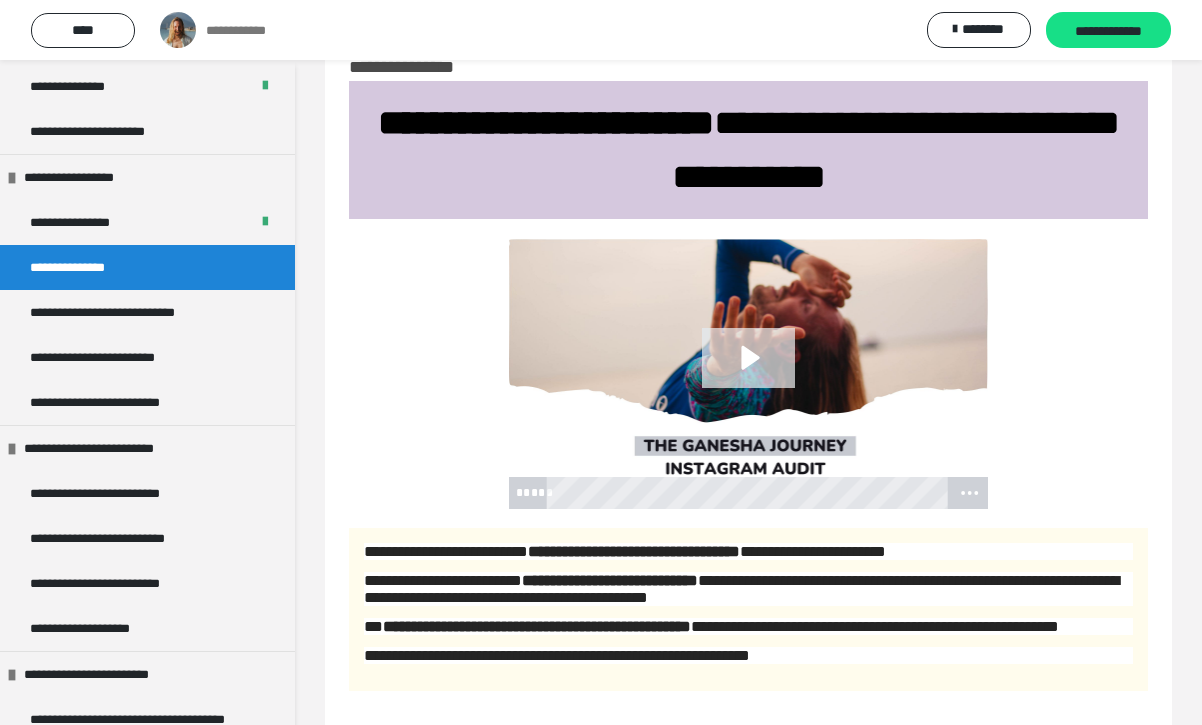 click 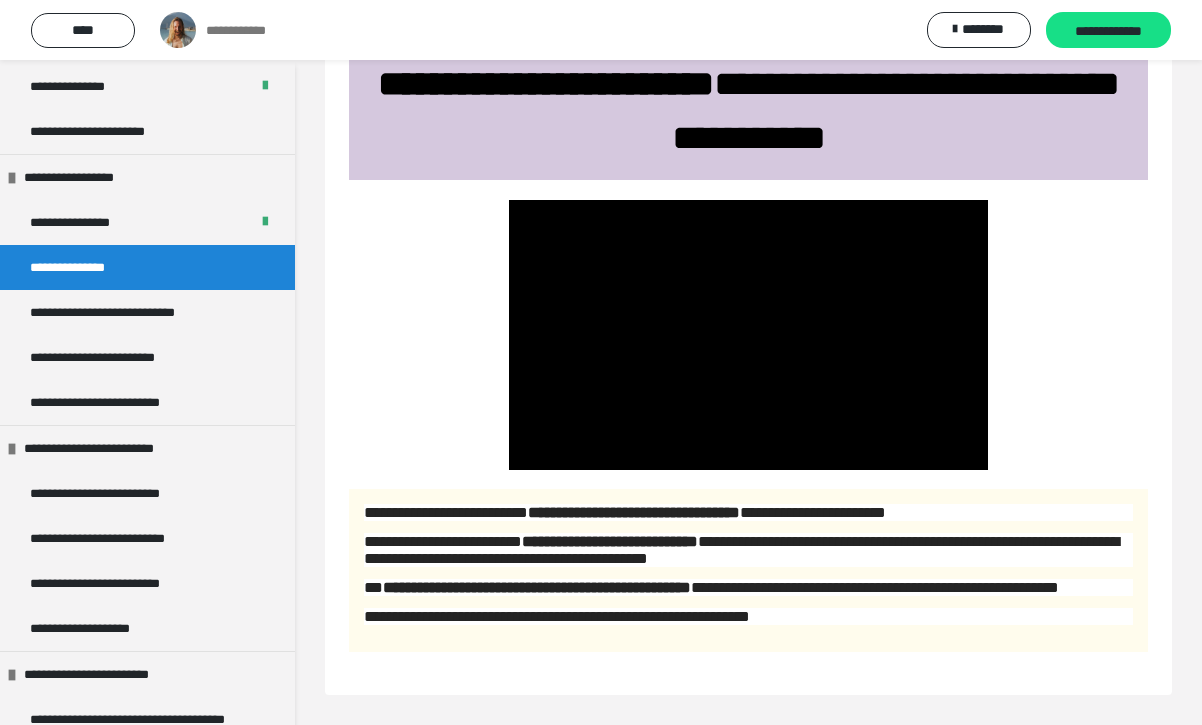 scroll, scrollTop: 154, scrollLeft: 0, axis: vertical 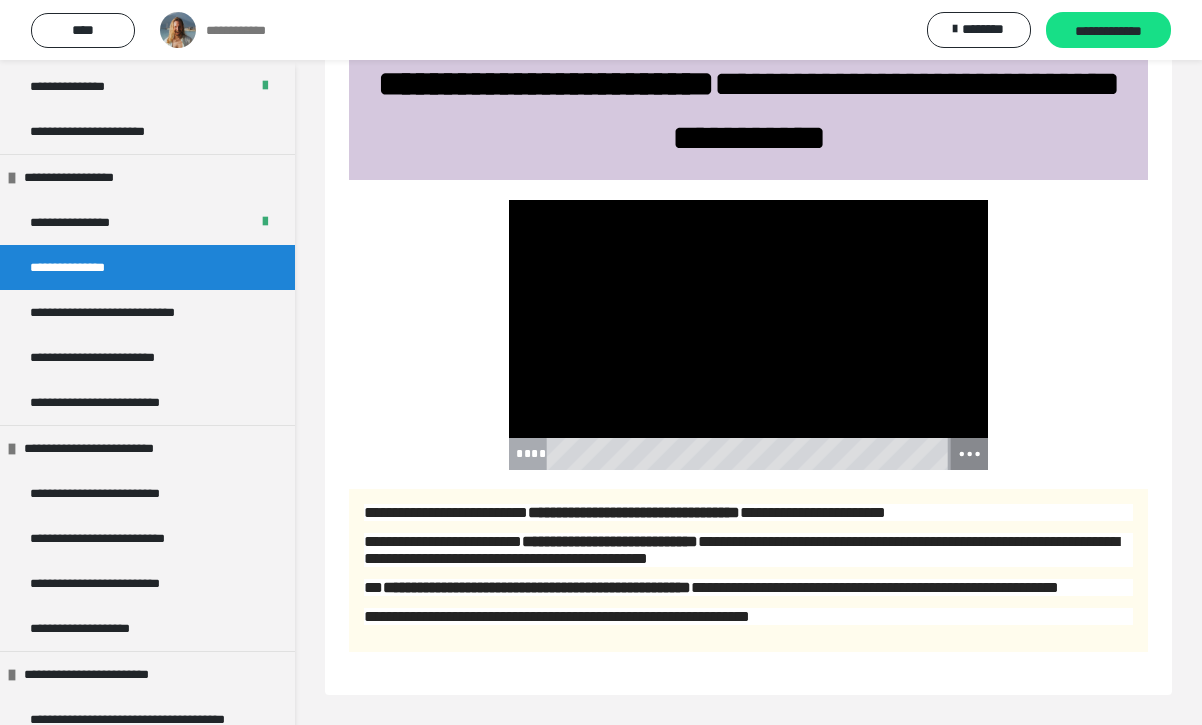 click 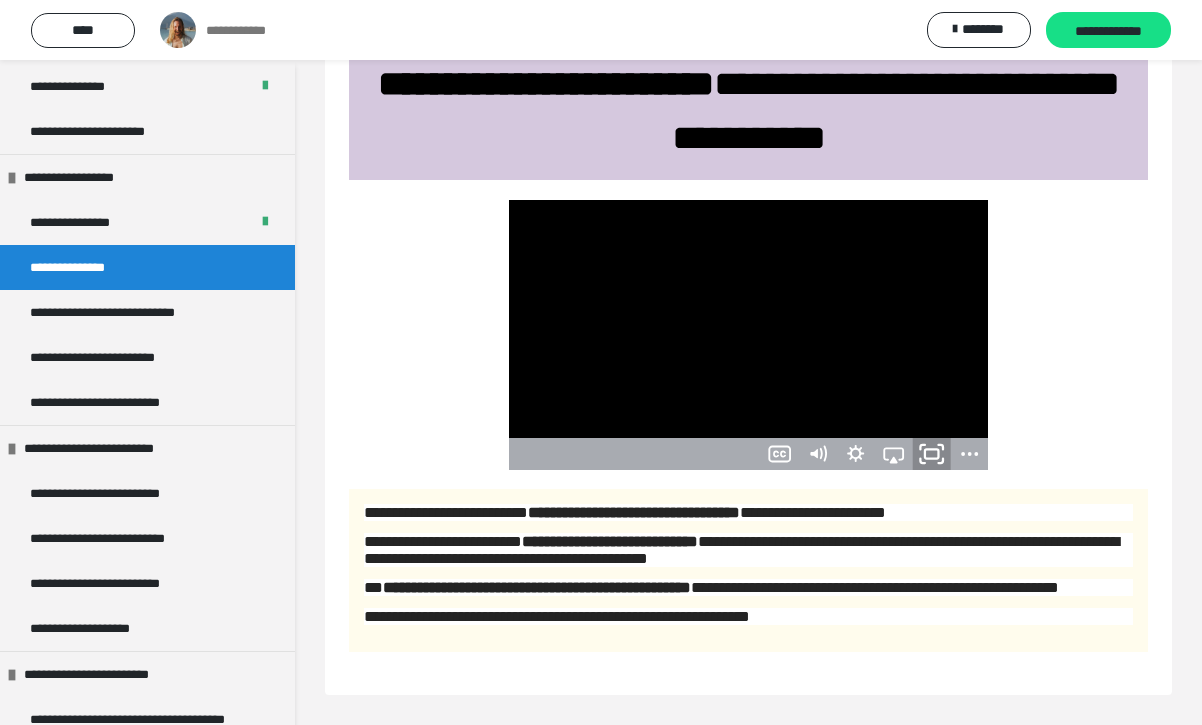 click 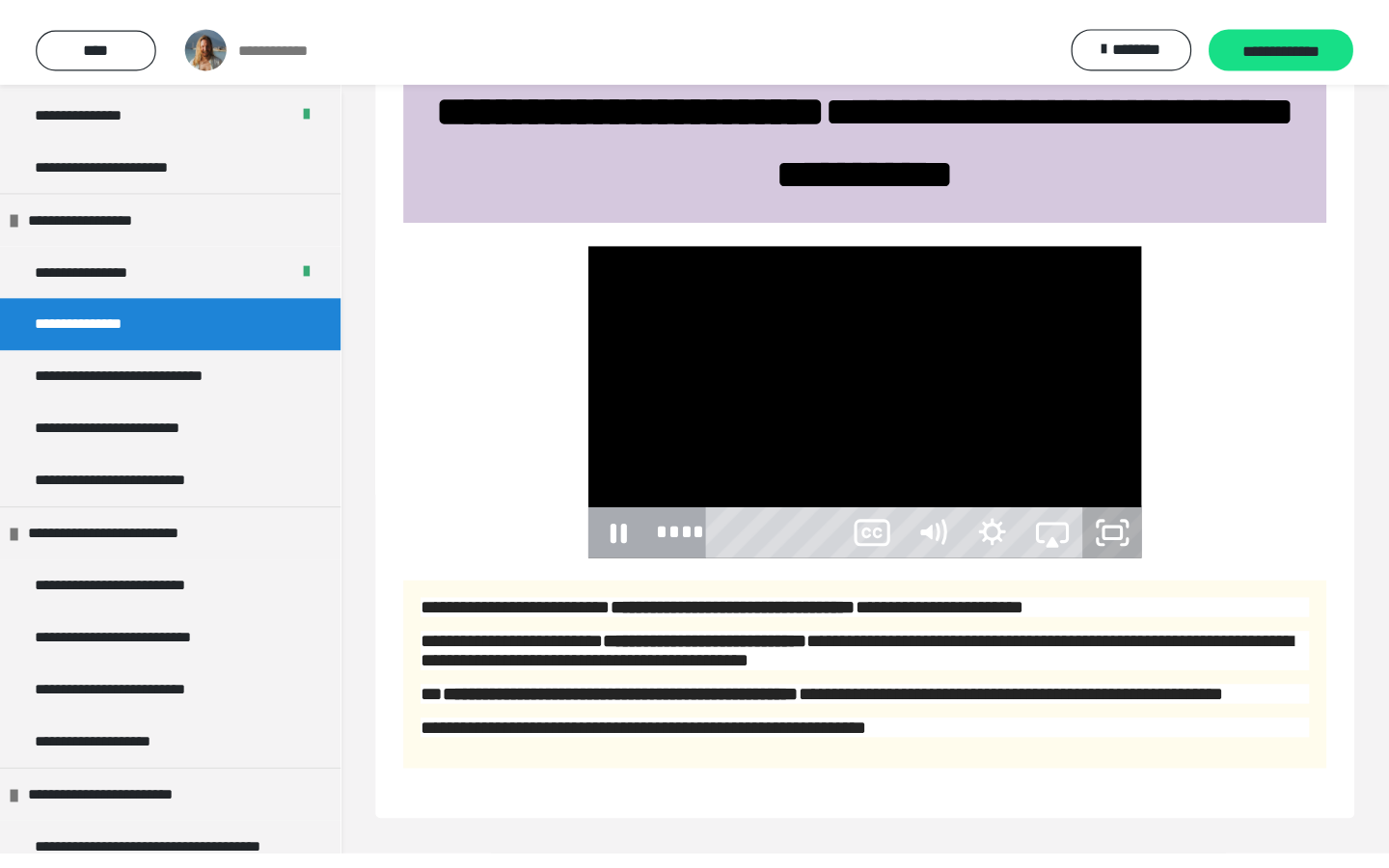 scroll, scrollTop: 0, scrollLeft: 0, axis: both 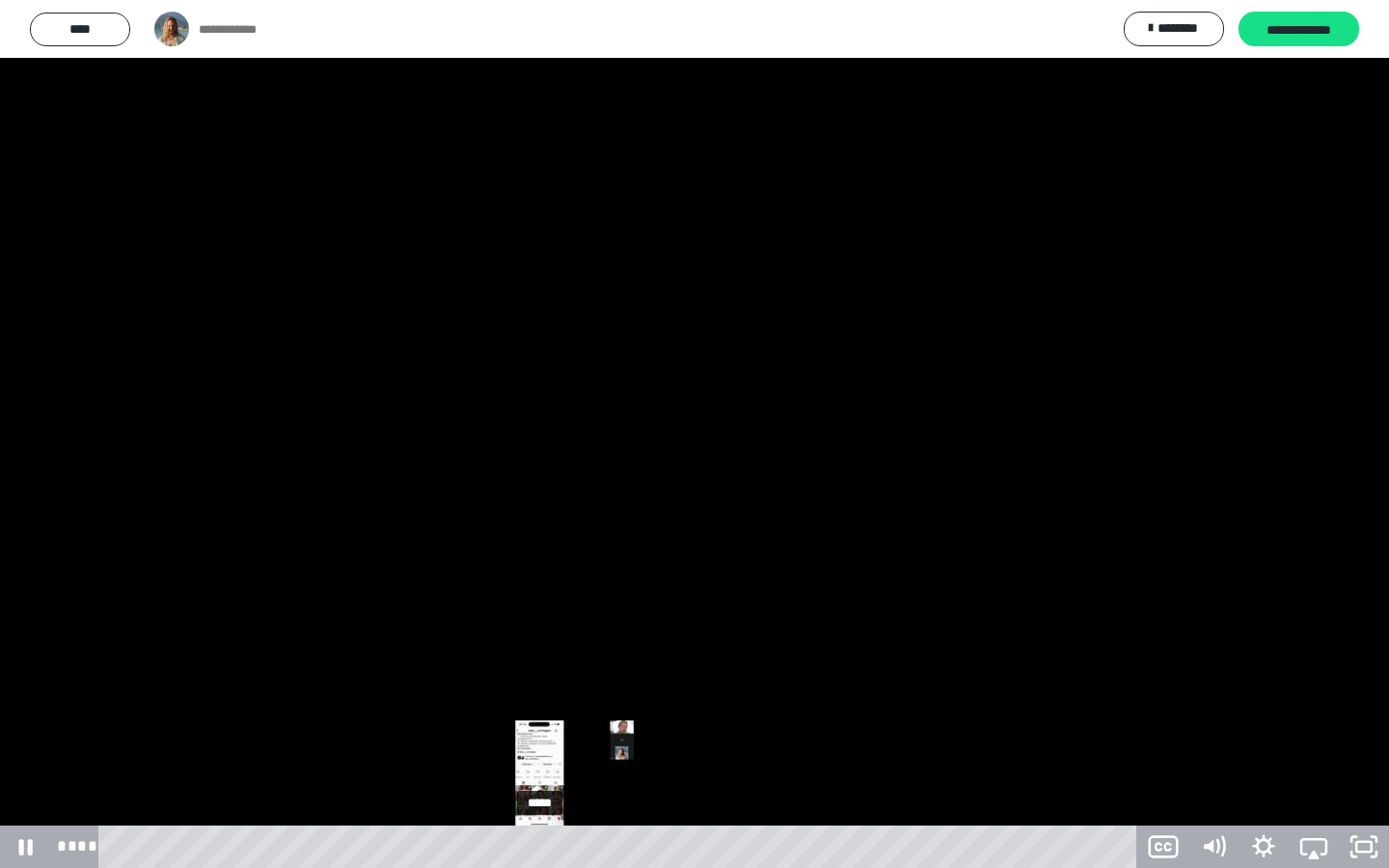 click on "*****" at bounding box center [621, 847] 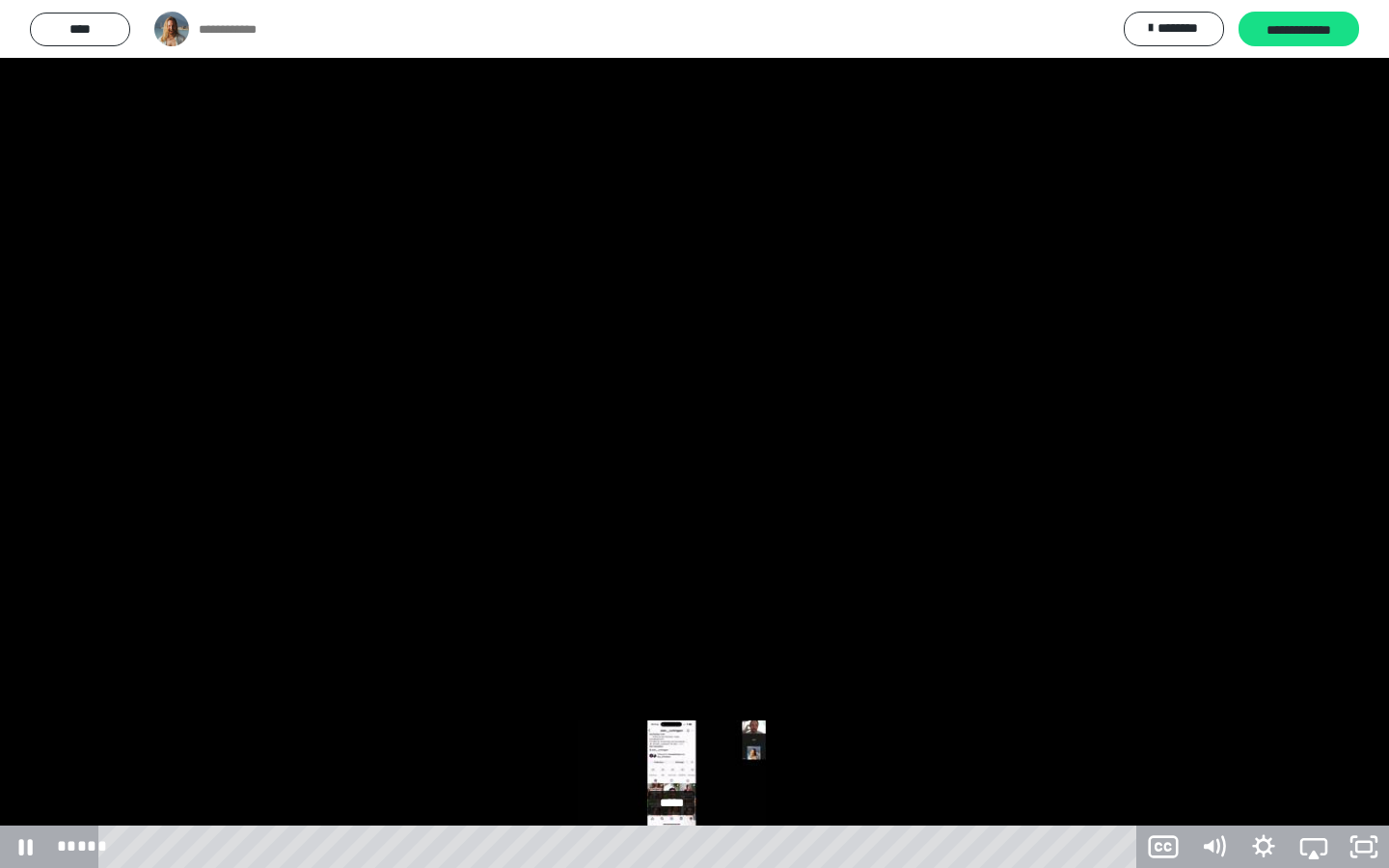 click on "*****" at bounding box center [621, 847] 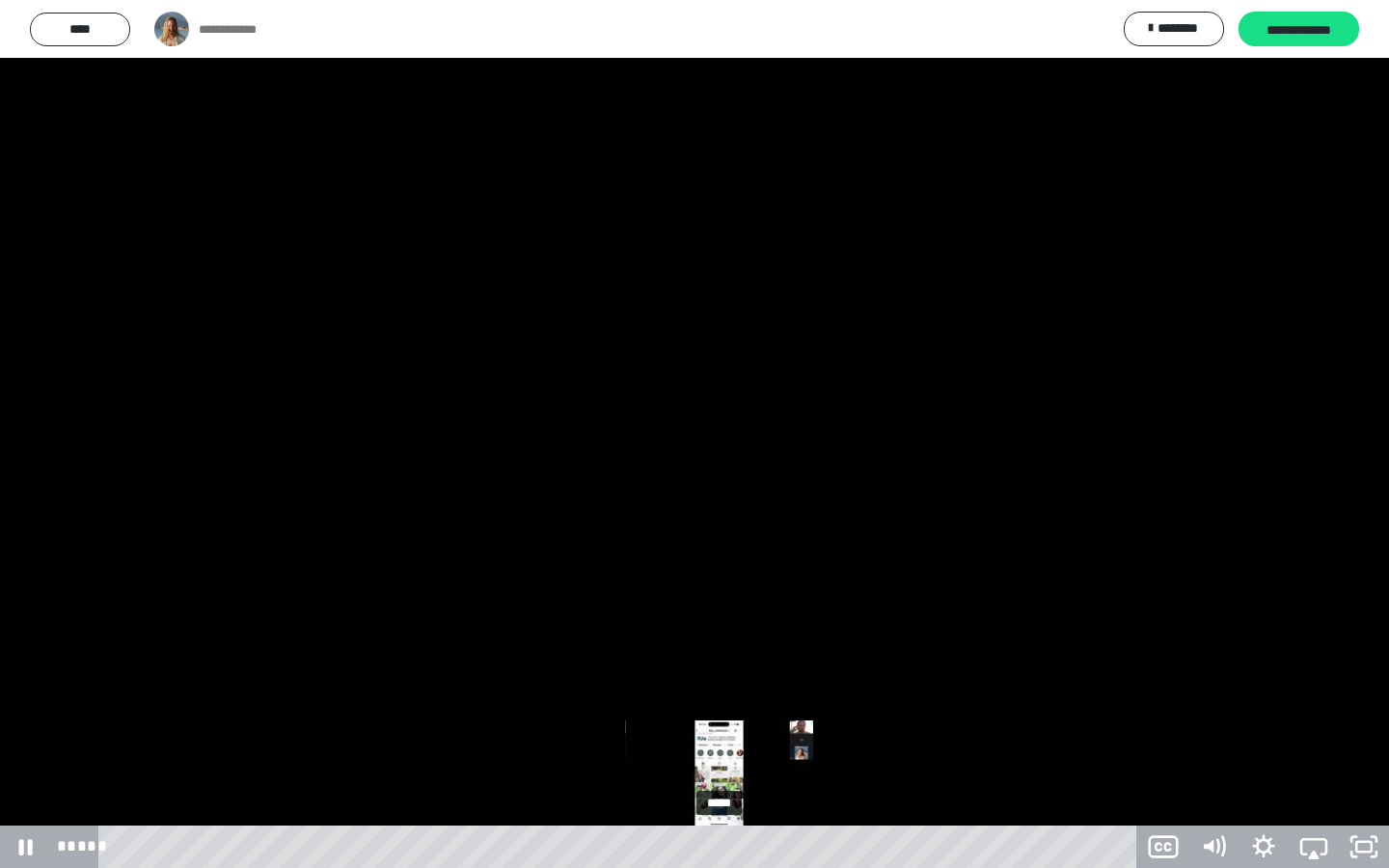 click on "*****" at bounding box center (621, 847) 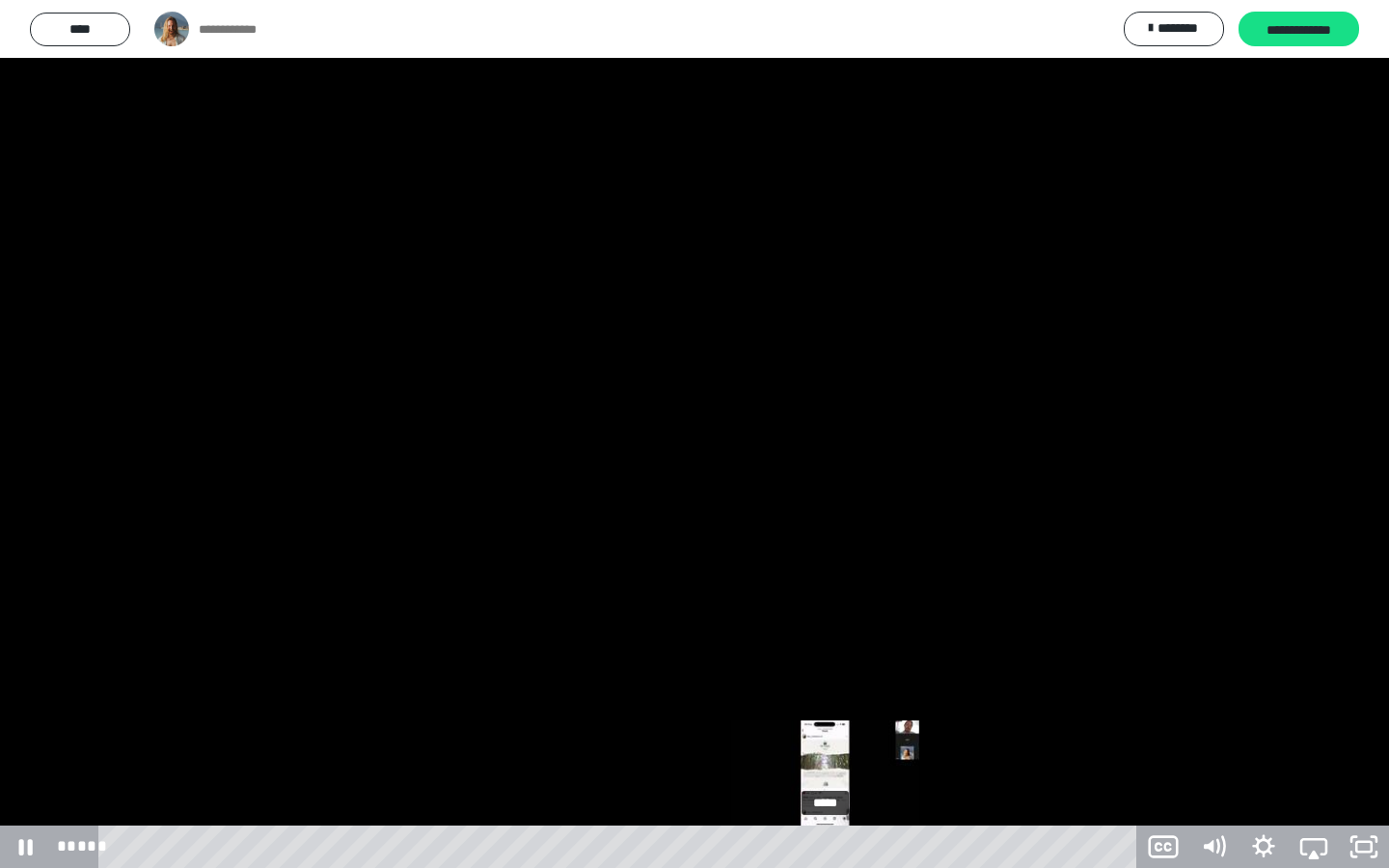 click on "*****" at bounding box center (621, 847) 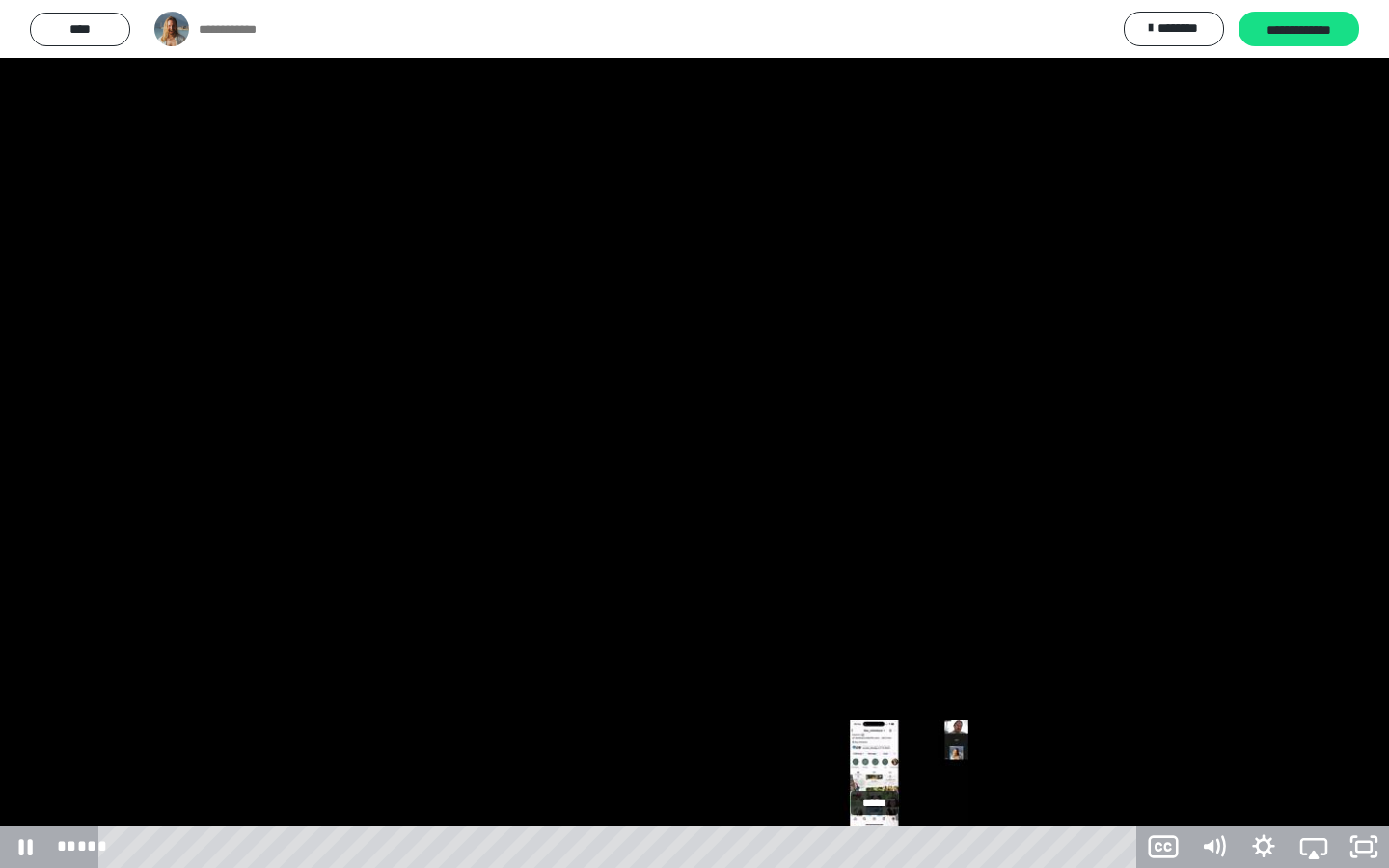 click on "*****" at bounding box center [621, 847] 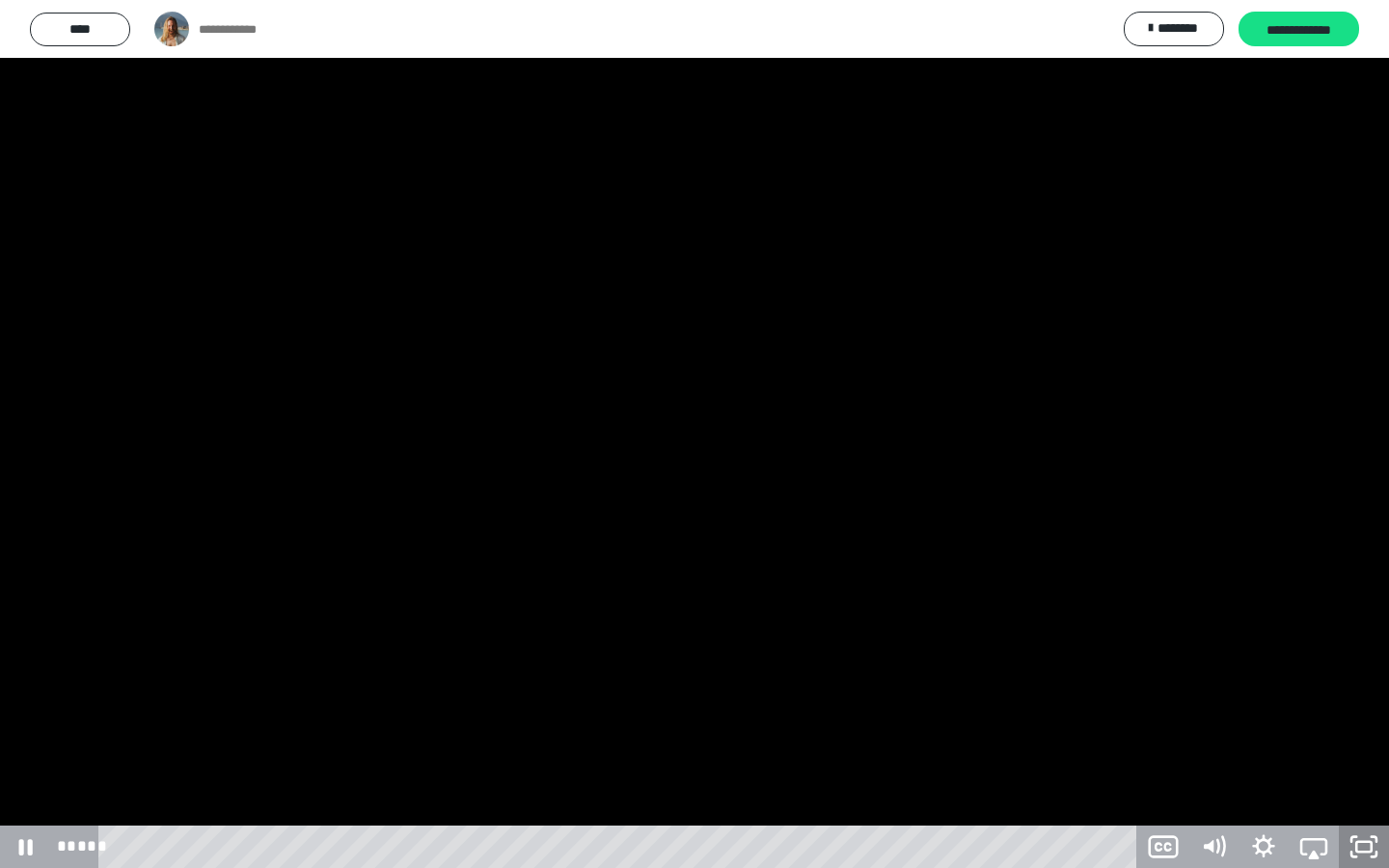 click 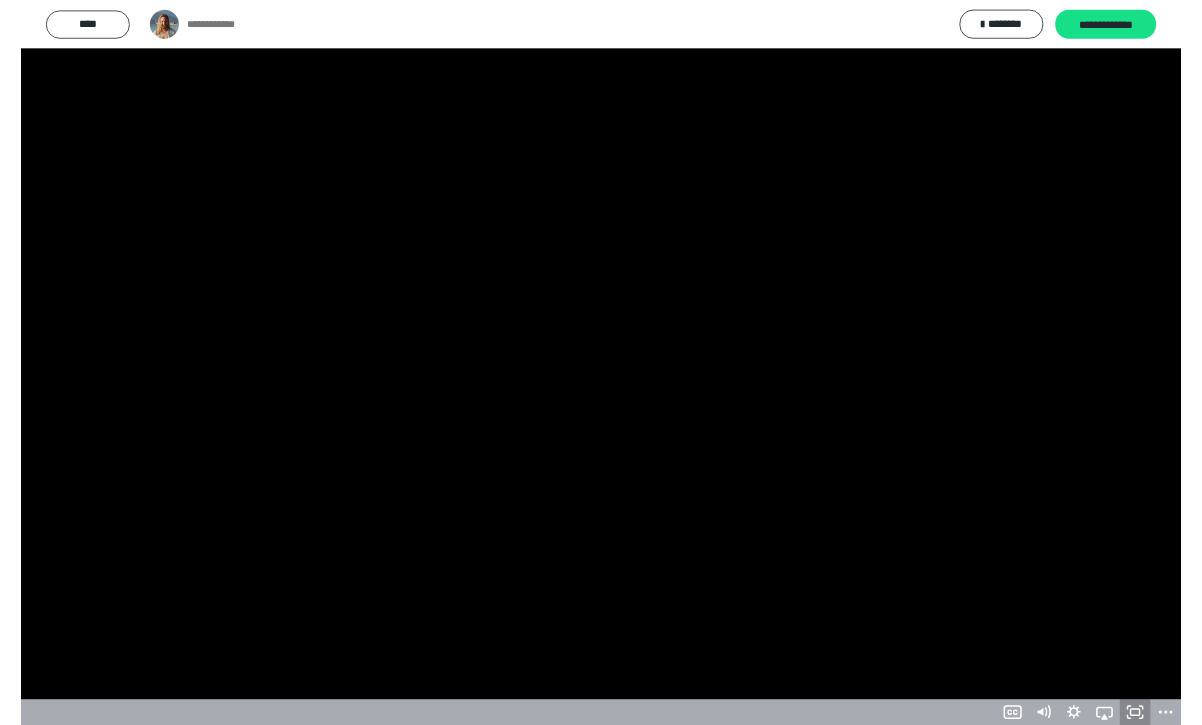 scroll, scrollTop: 60, scrollLeft: 0, axis: vertical 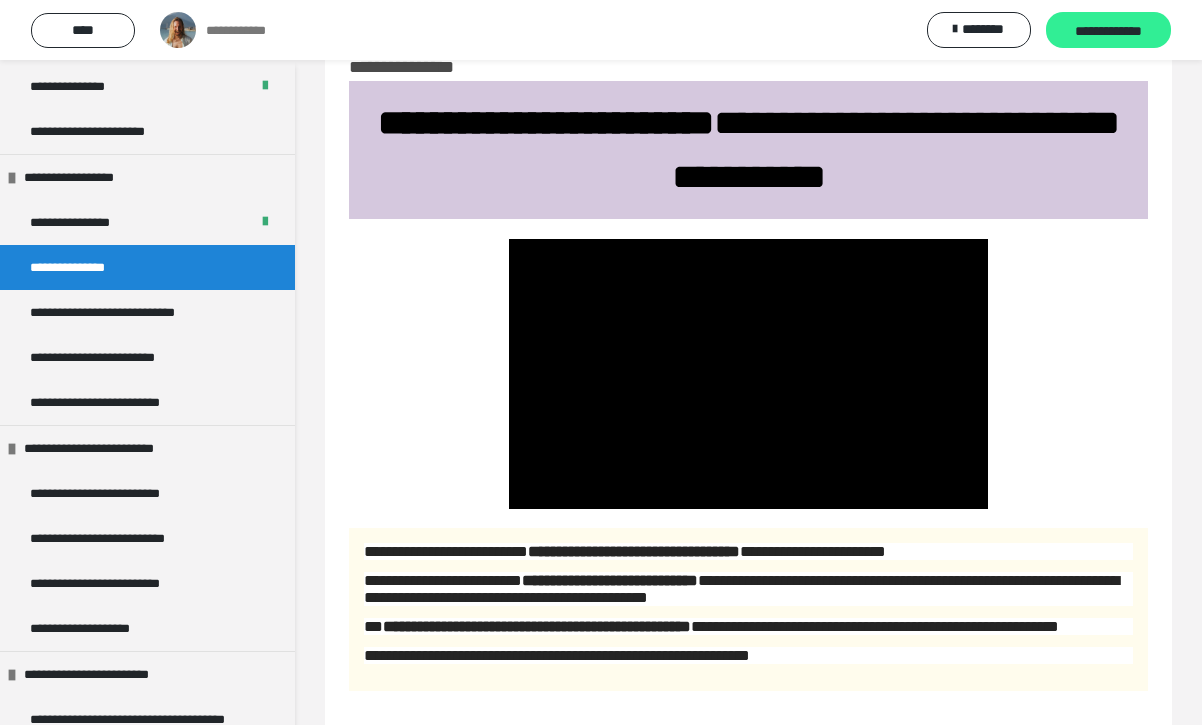 click on "**********" at bounding box center [1108, 31] 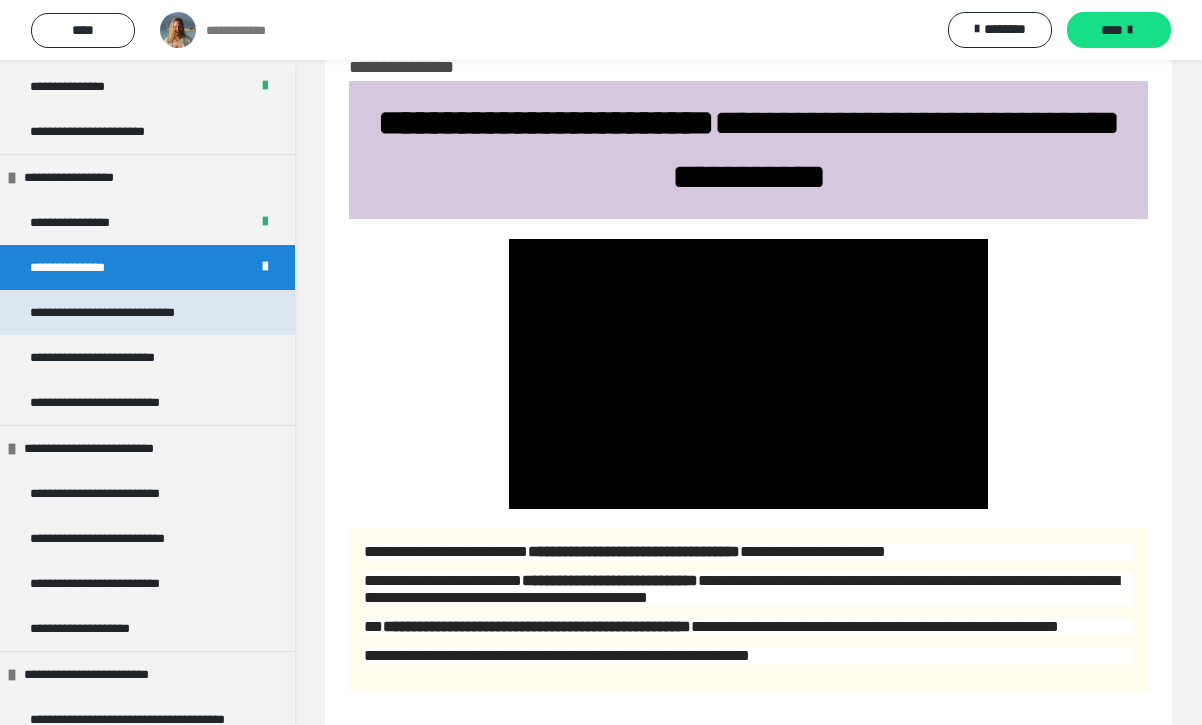 click on "**********" at bounding box center [120, 312] 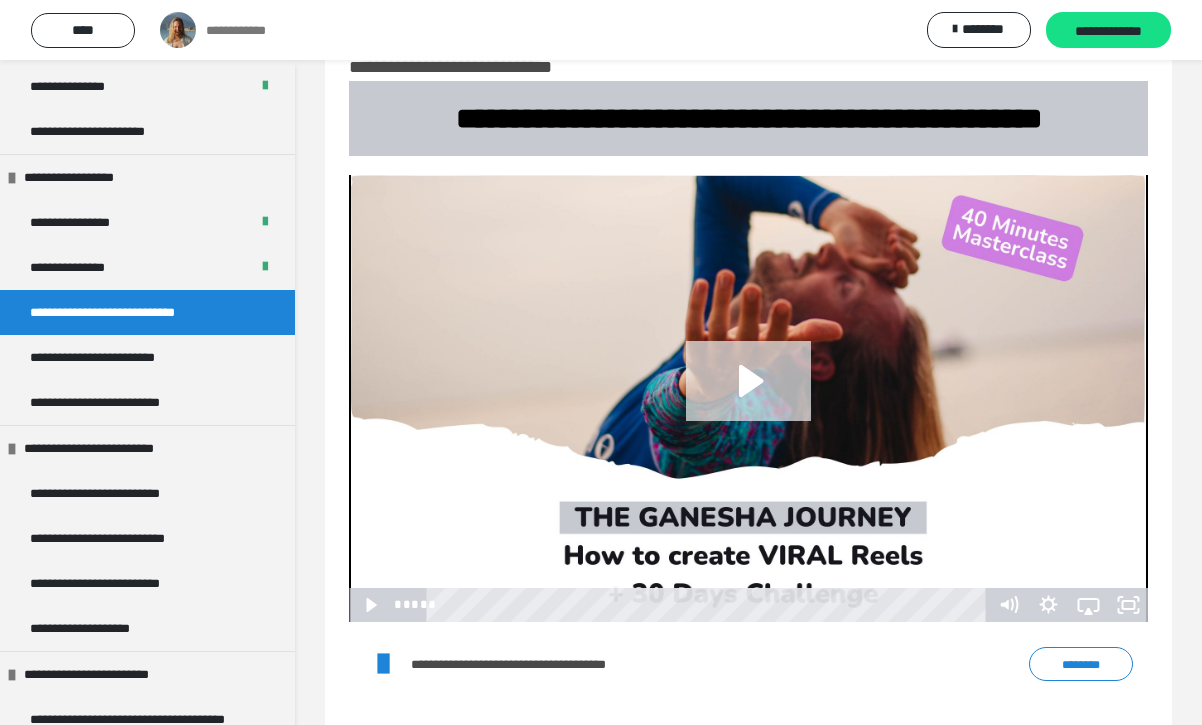 click 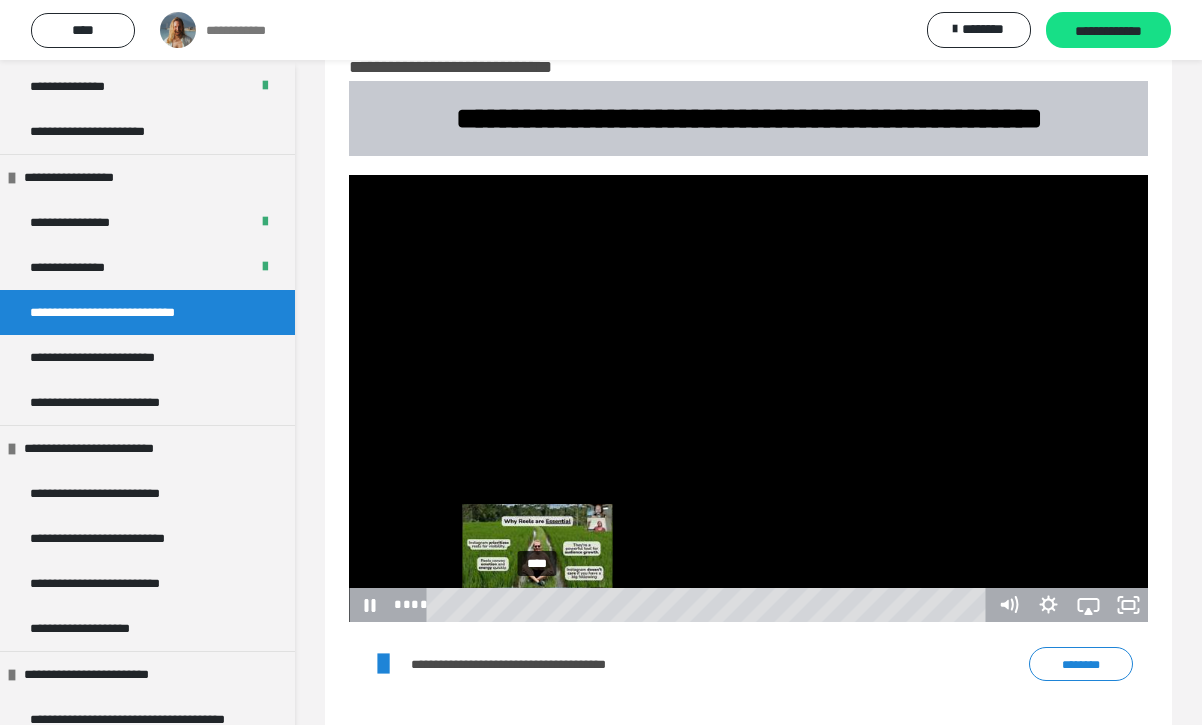 click on "****" at bounding box center (710, 605) 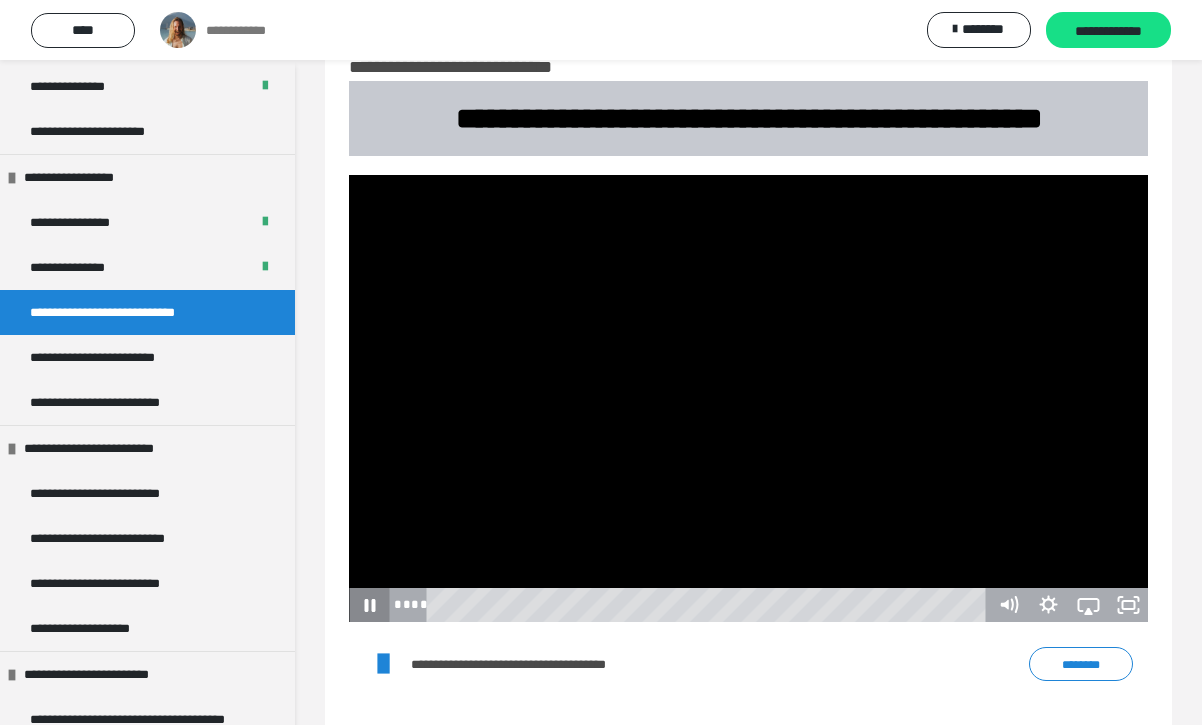 click 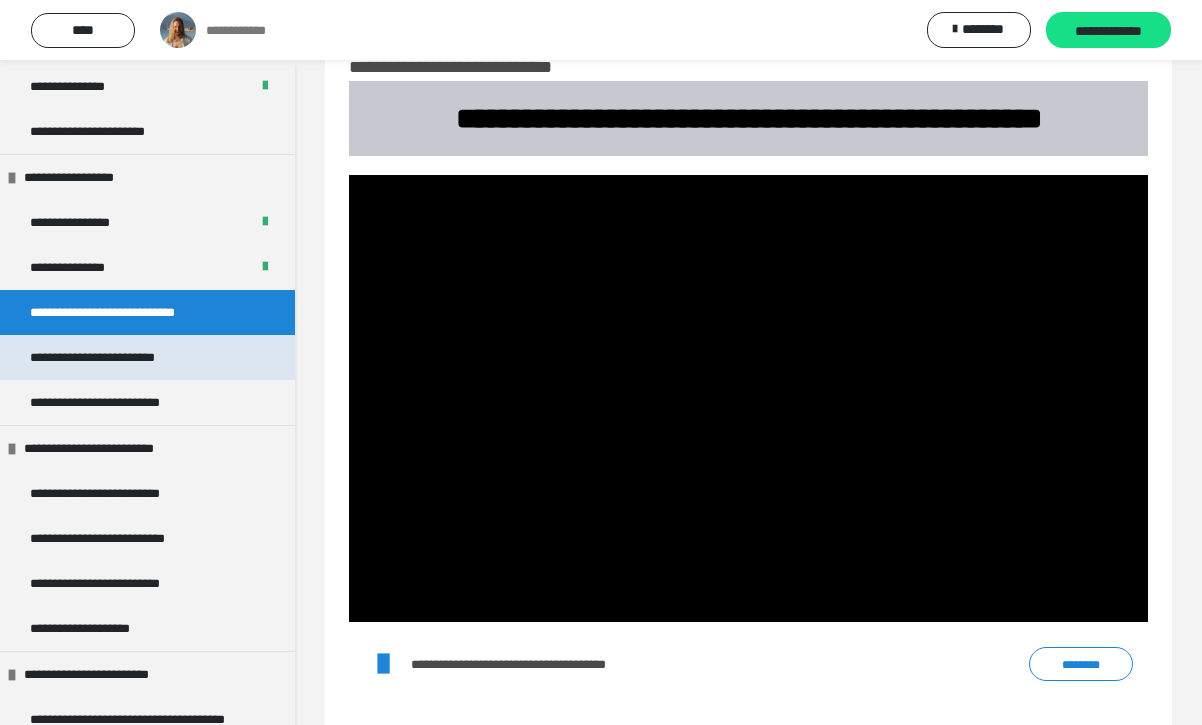 click on "**********" at bounding box center [115, 357] 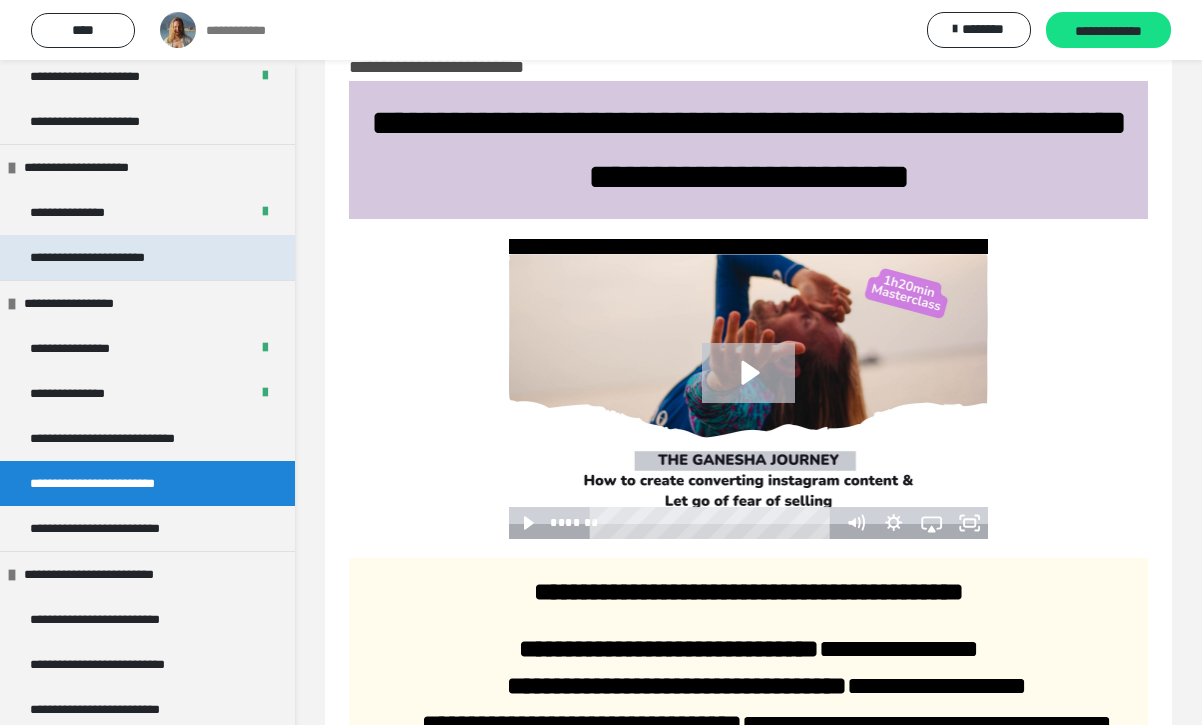 scroll, scrollTop: 631, scrollLeft: 0, axis: vertical 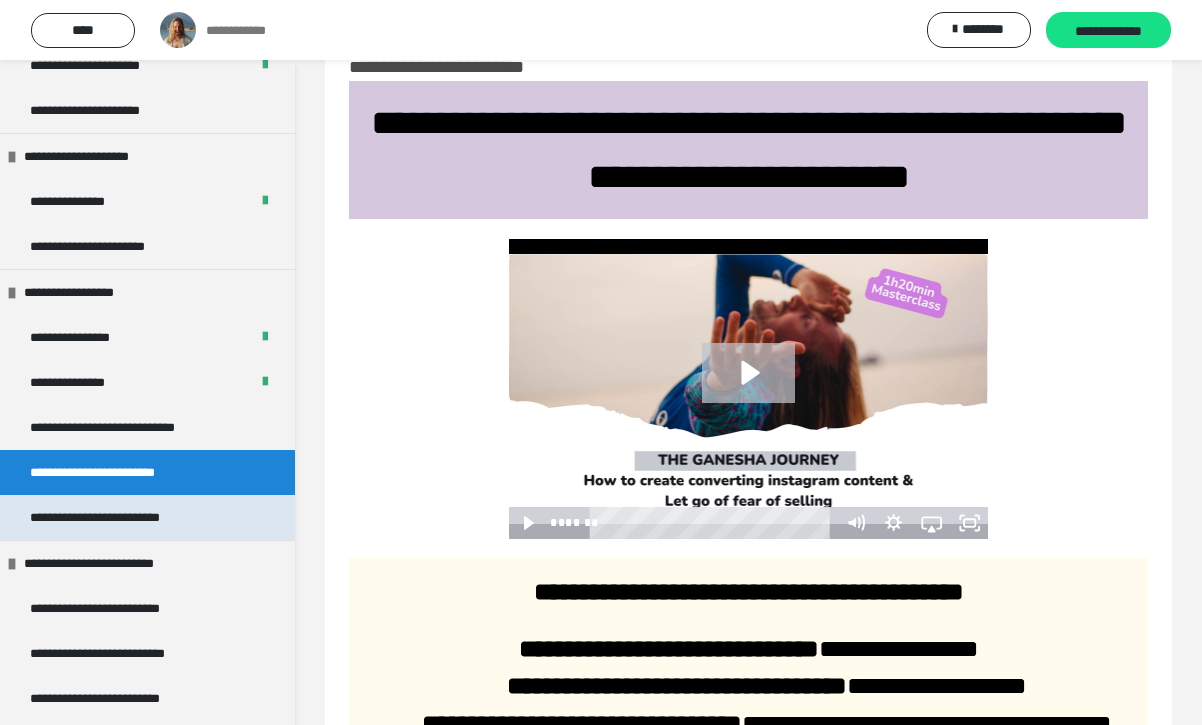 click on "**********" at bounding box center (122, 517) 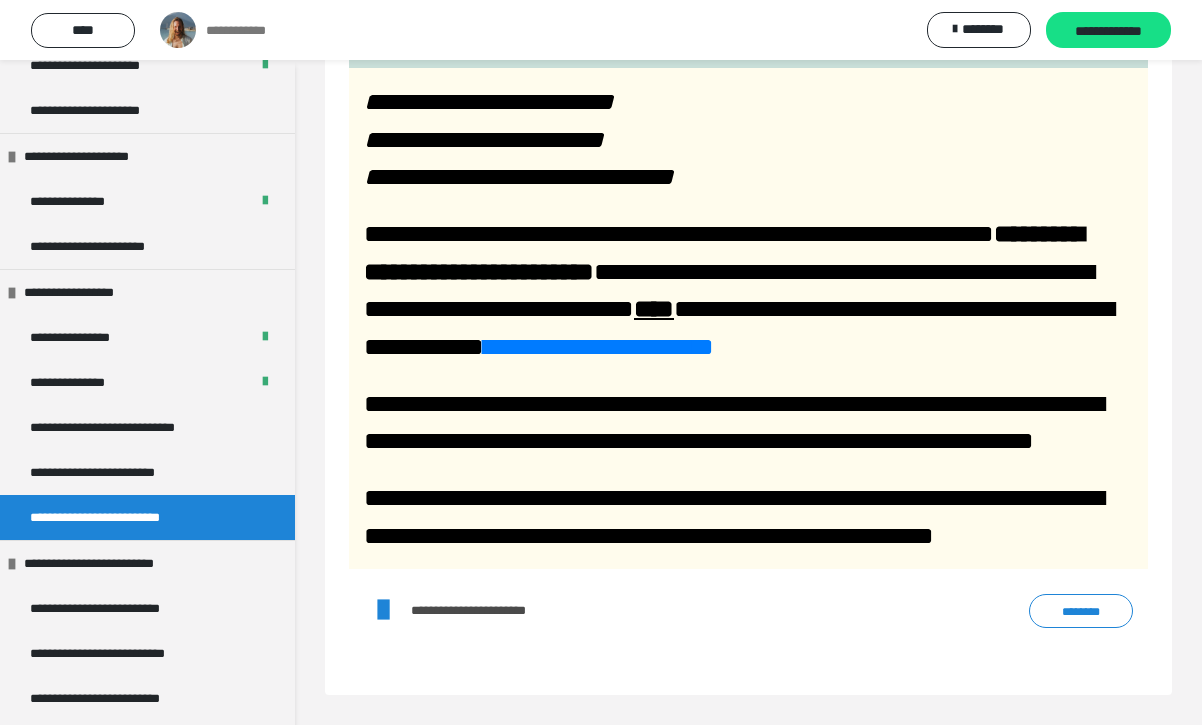 scroll, scrollTop: 323, scrollLeft: 0, axis: vertical 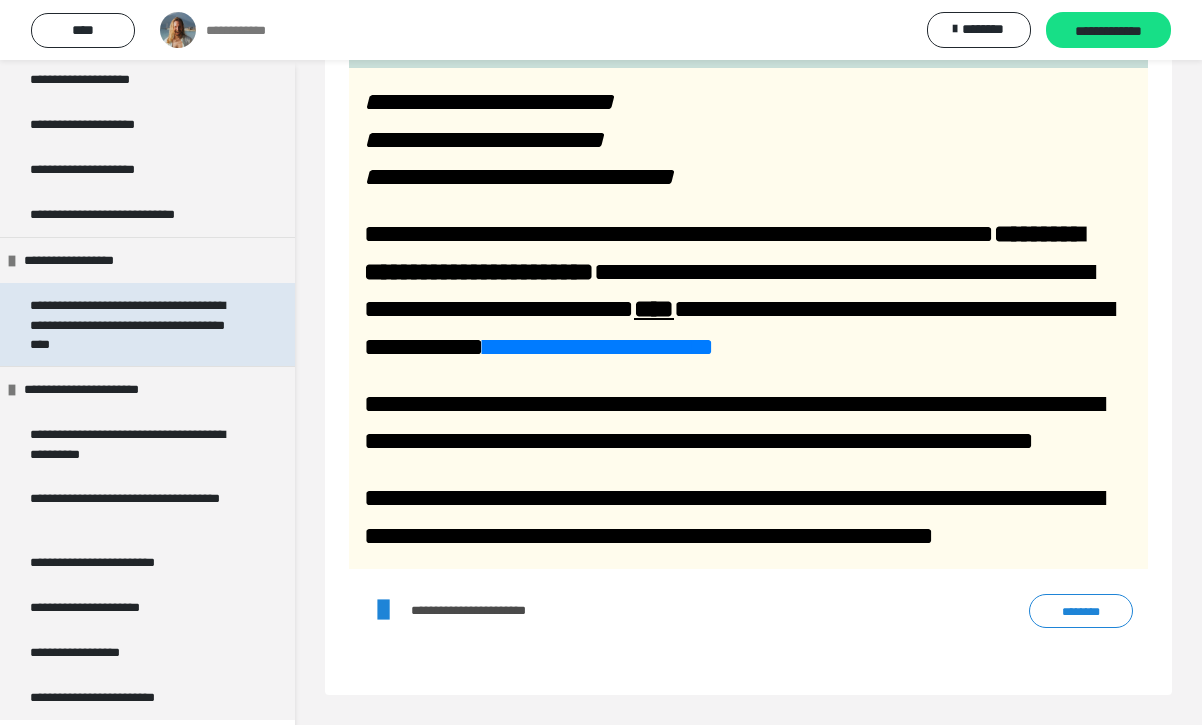 click on "**********" at bounding box center (139, 324) 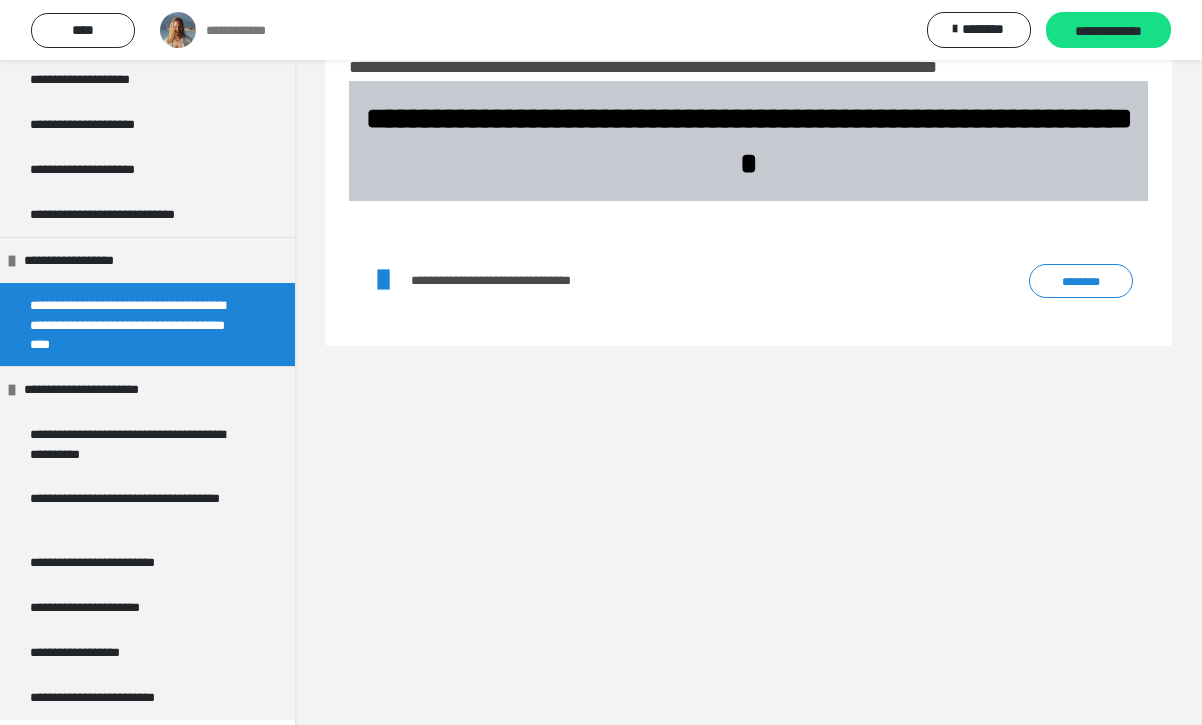 scroll, scrollTop: 60, scrollLeft: 0, axis: vertical 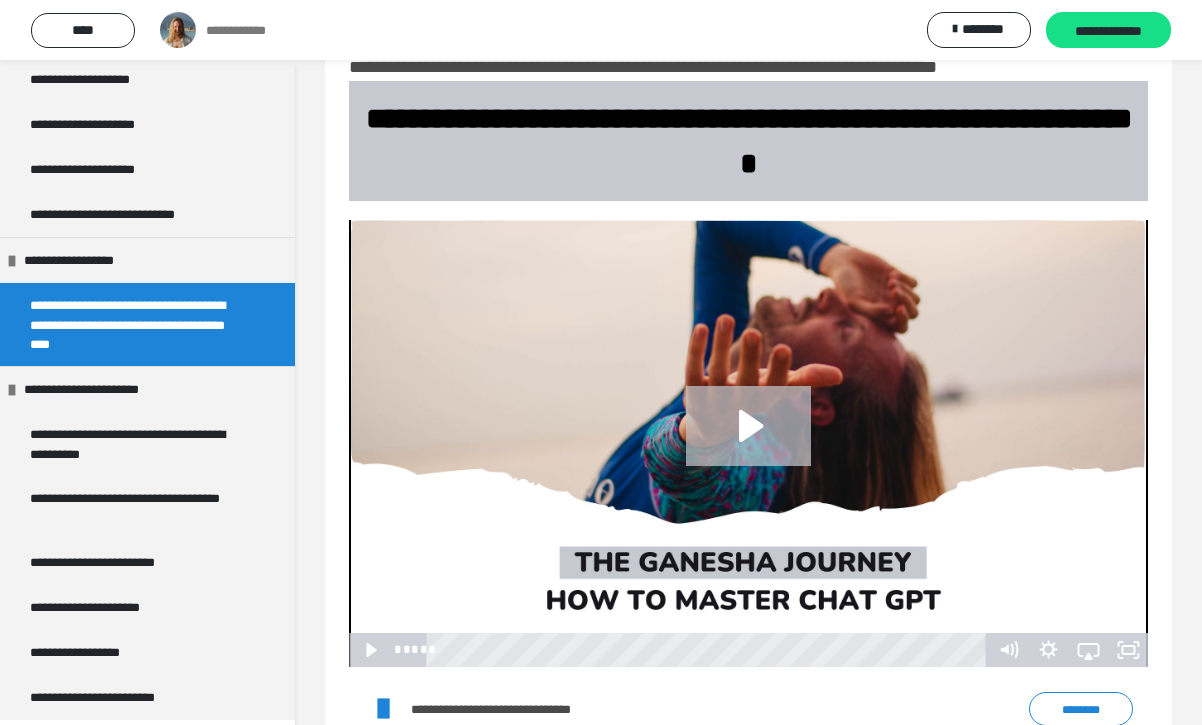 click at bounding box center (748, 443) 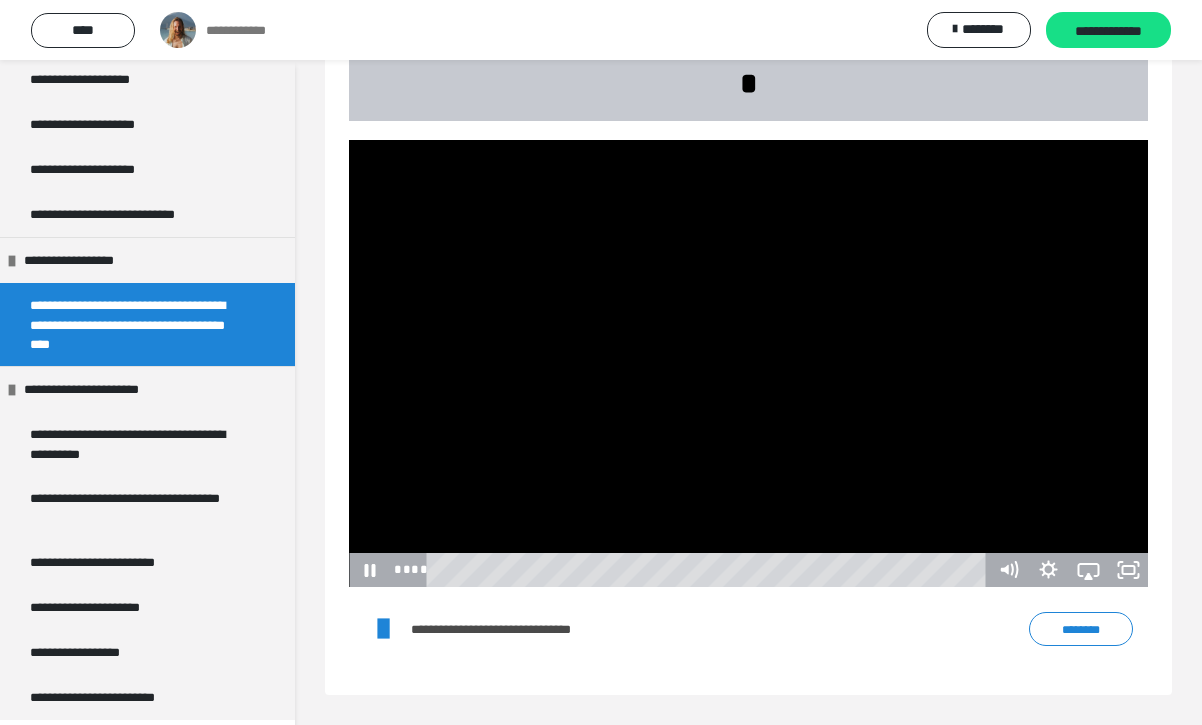 scroll, scrollTop: 140, scrollLeft: 0, axis: vertical 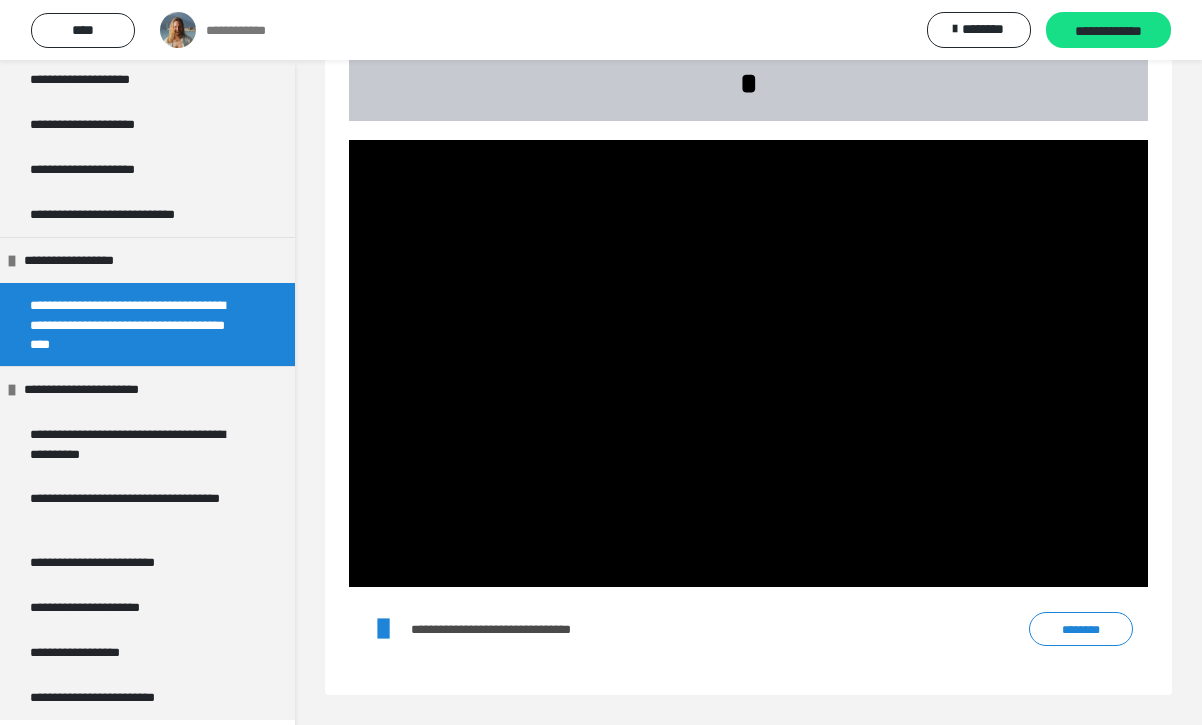 type 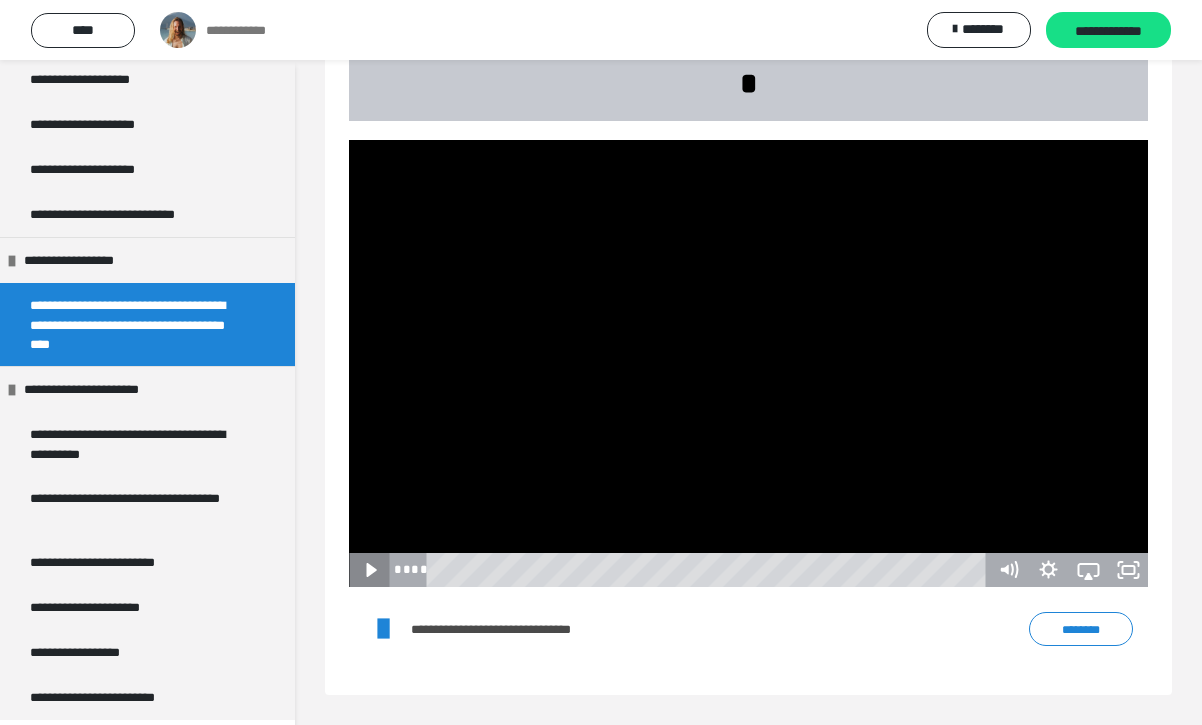 click 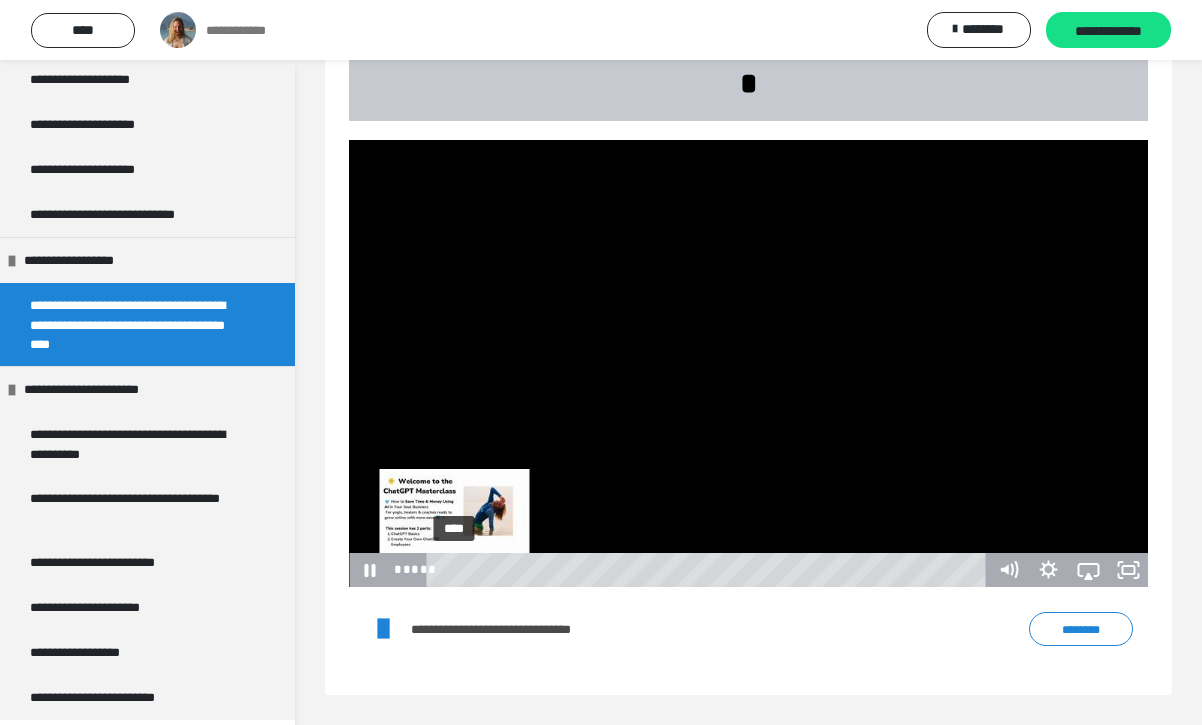 type 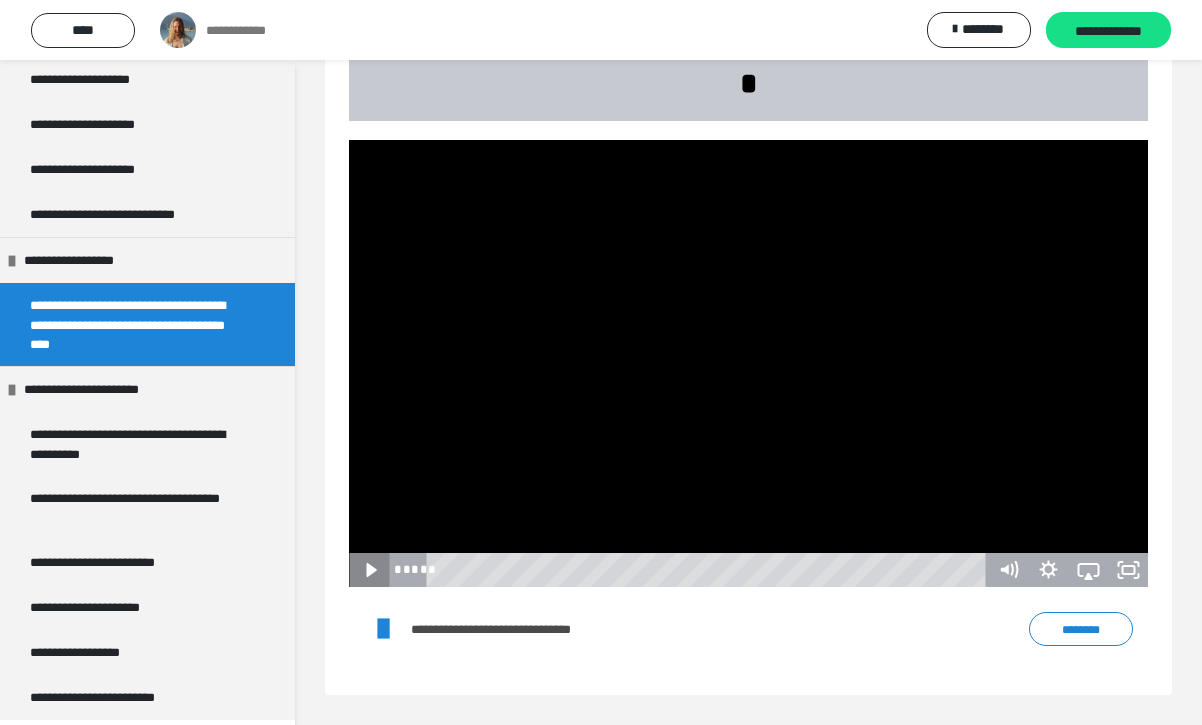 click 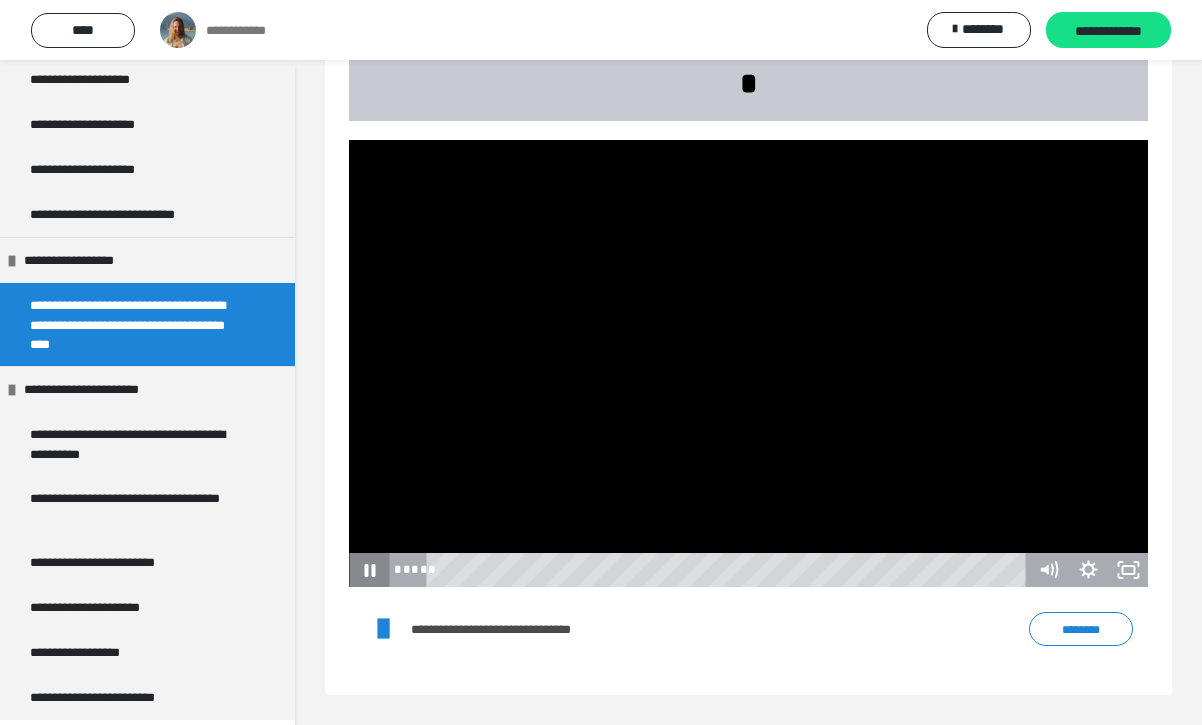 click 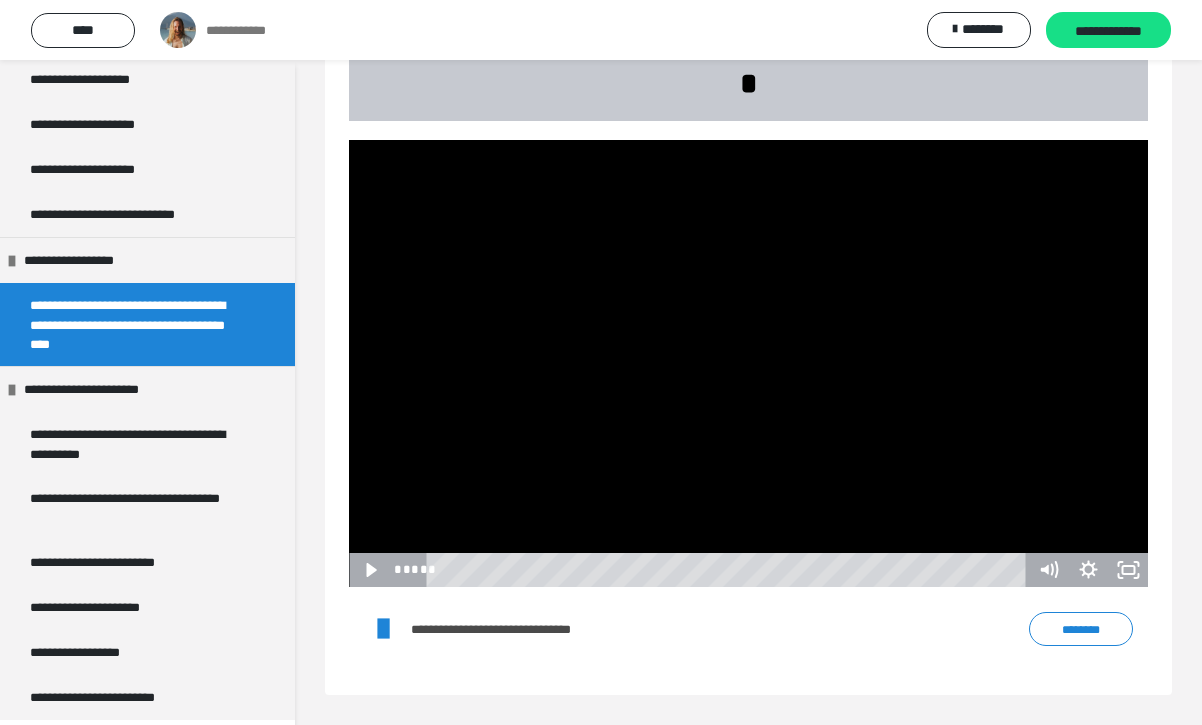 click at bounding box center [748, 363] 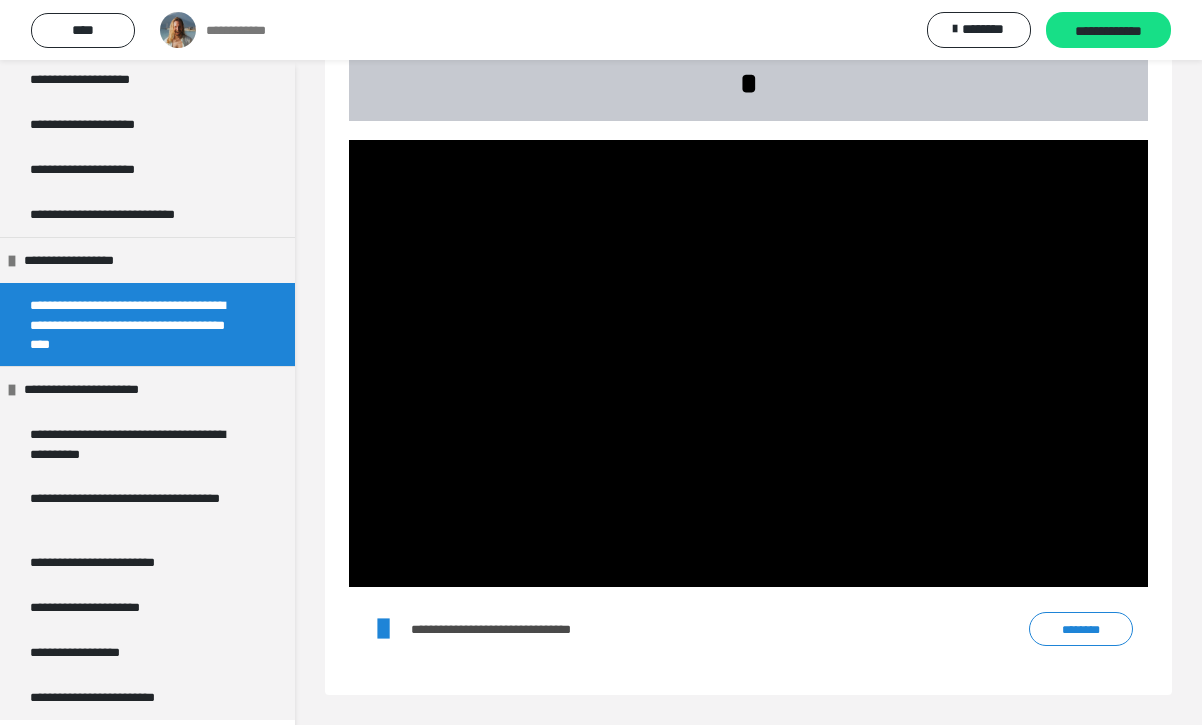 click at bounding box center [748, 363] 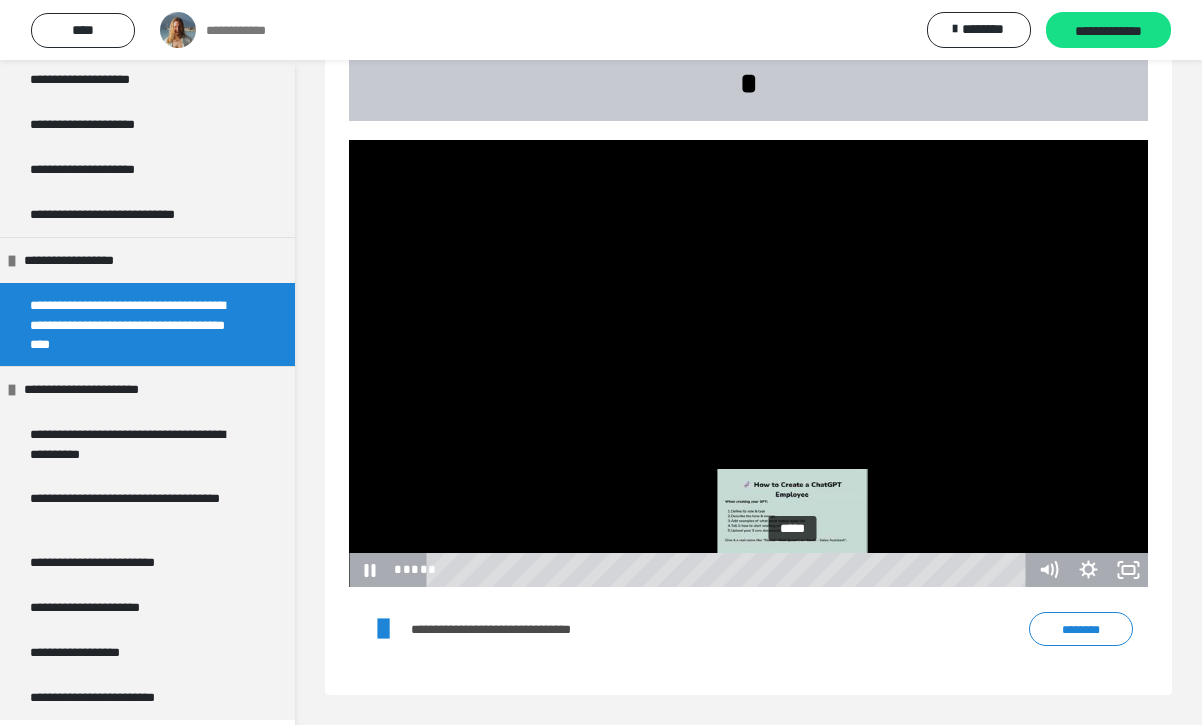 click on "*****" at bounding box center (730, 570) 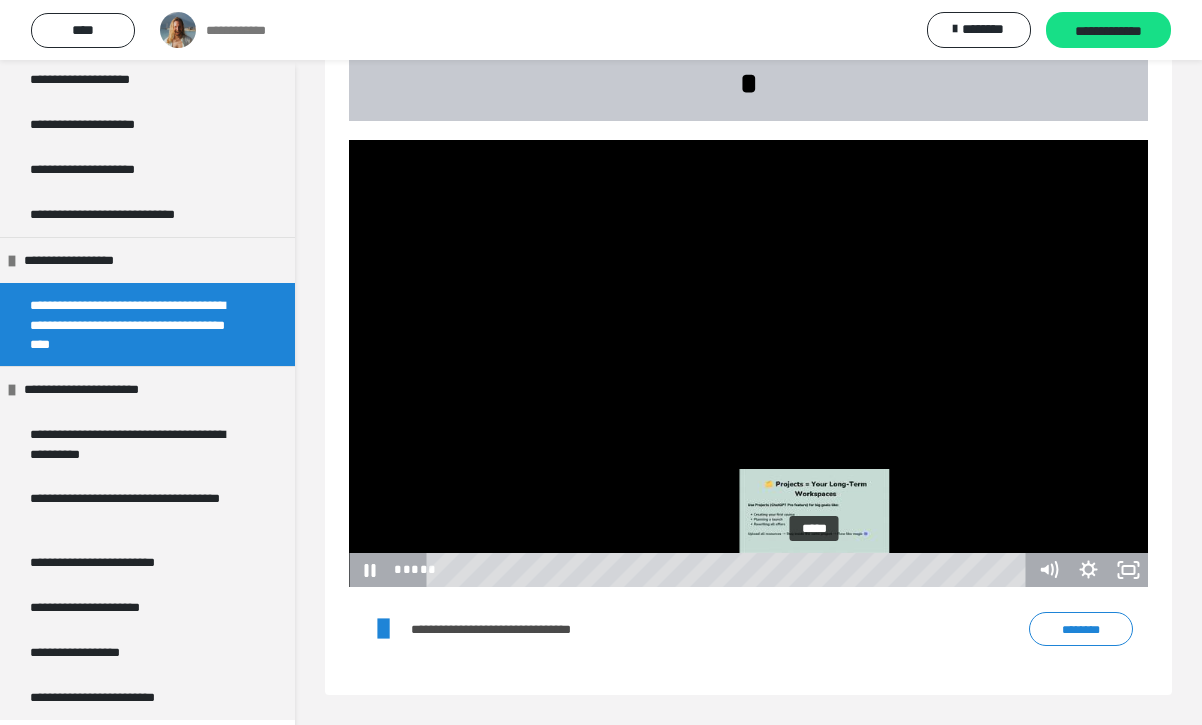 click on "*****" at bounding box center [730, 570] 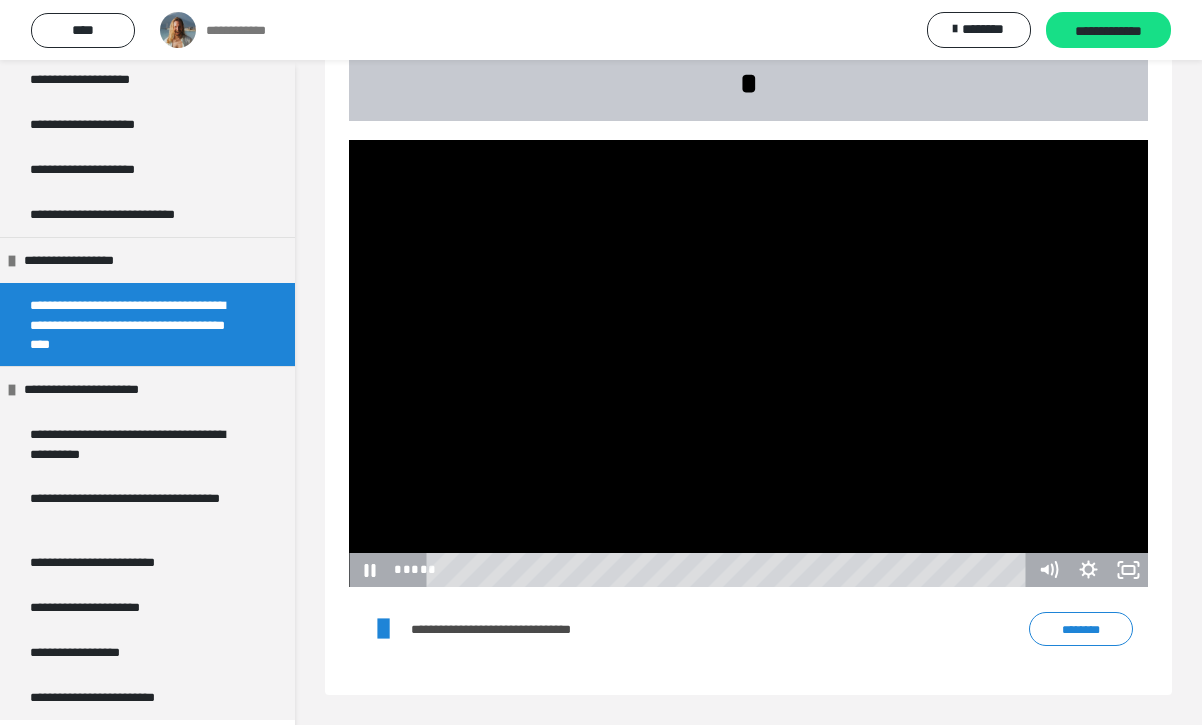 click at bounding box center (748, 363) 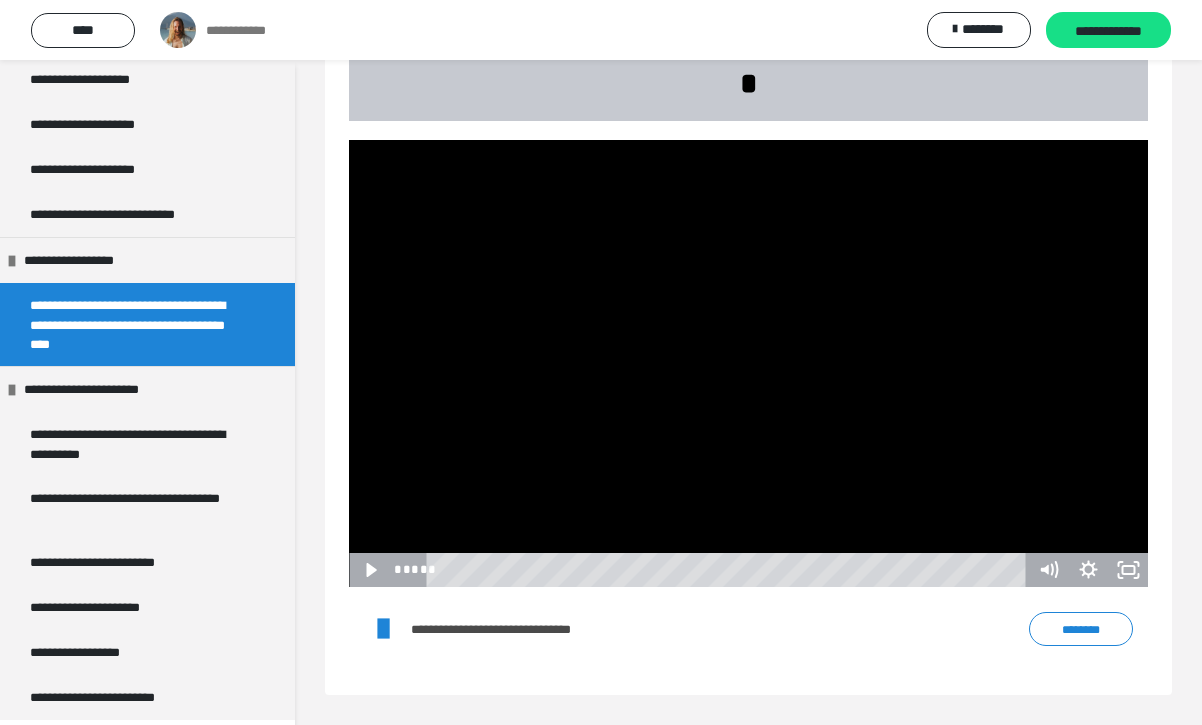 click at bounding box center [748, 363] 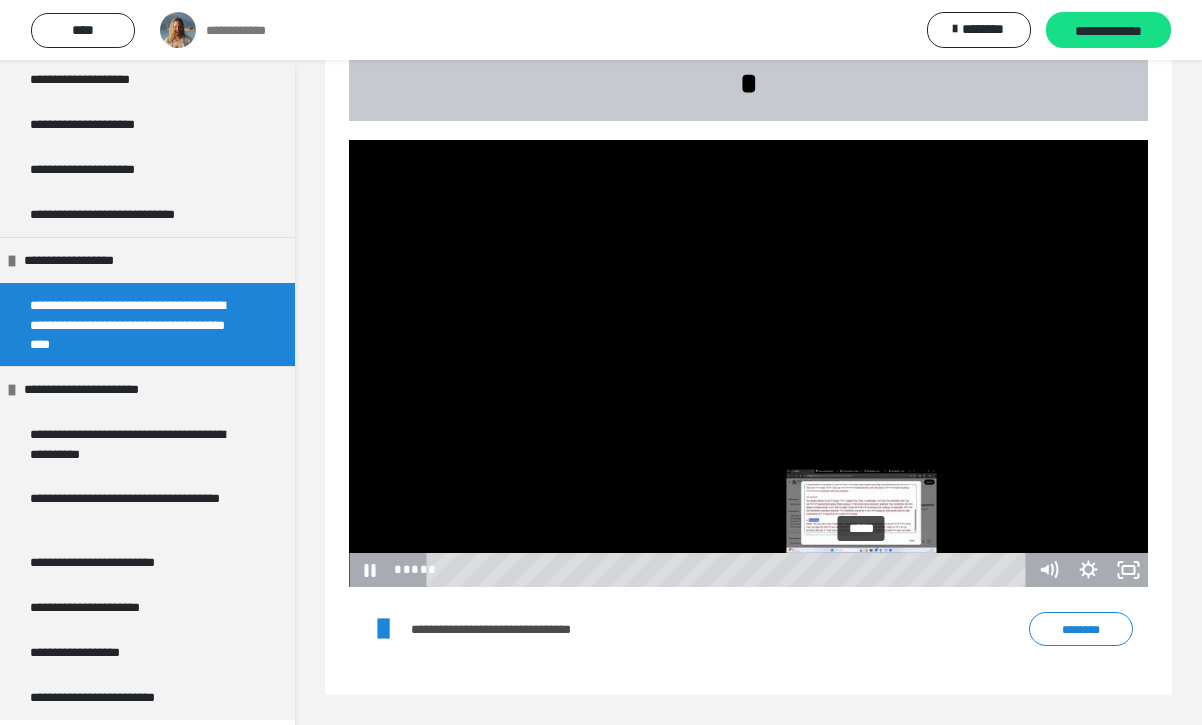 click on "*****" at bounding box center (730, 570) 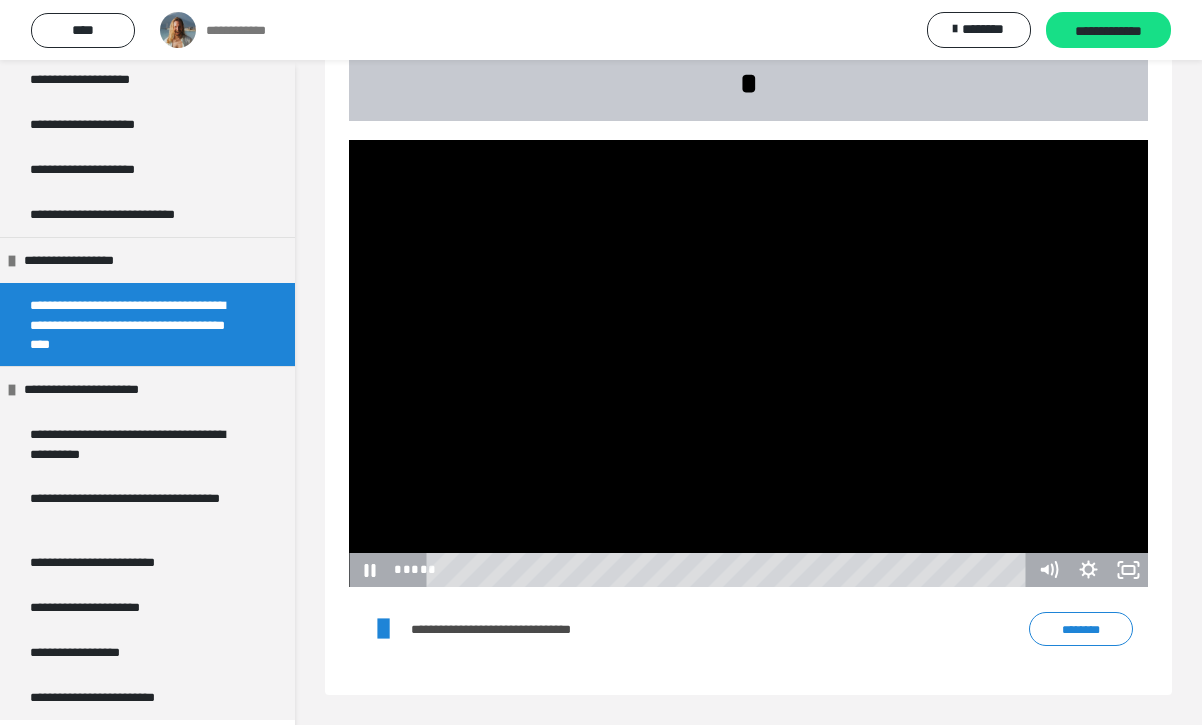 click at bounding box center (748, 363) 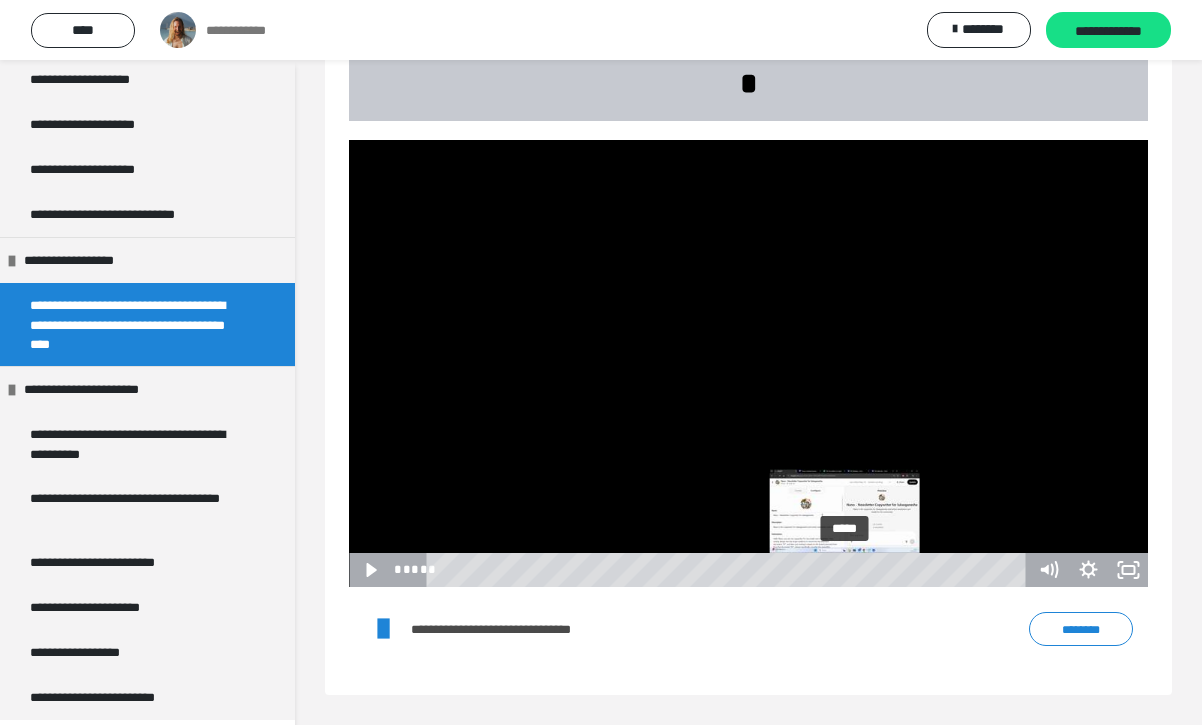 click on "*****" at bounding box center (730, 570) 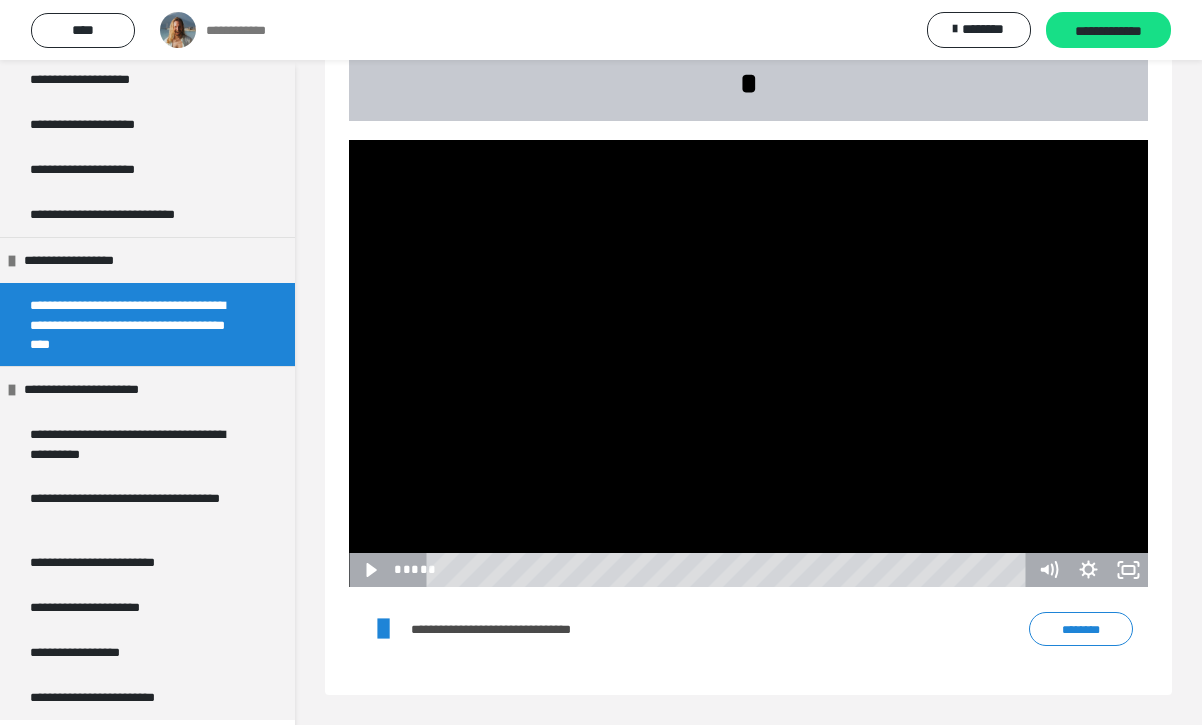 click at bounding box center (748, 363) 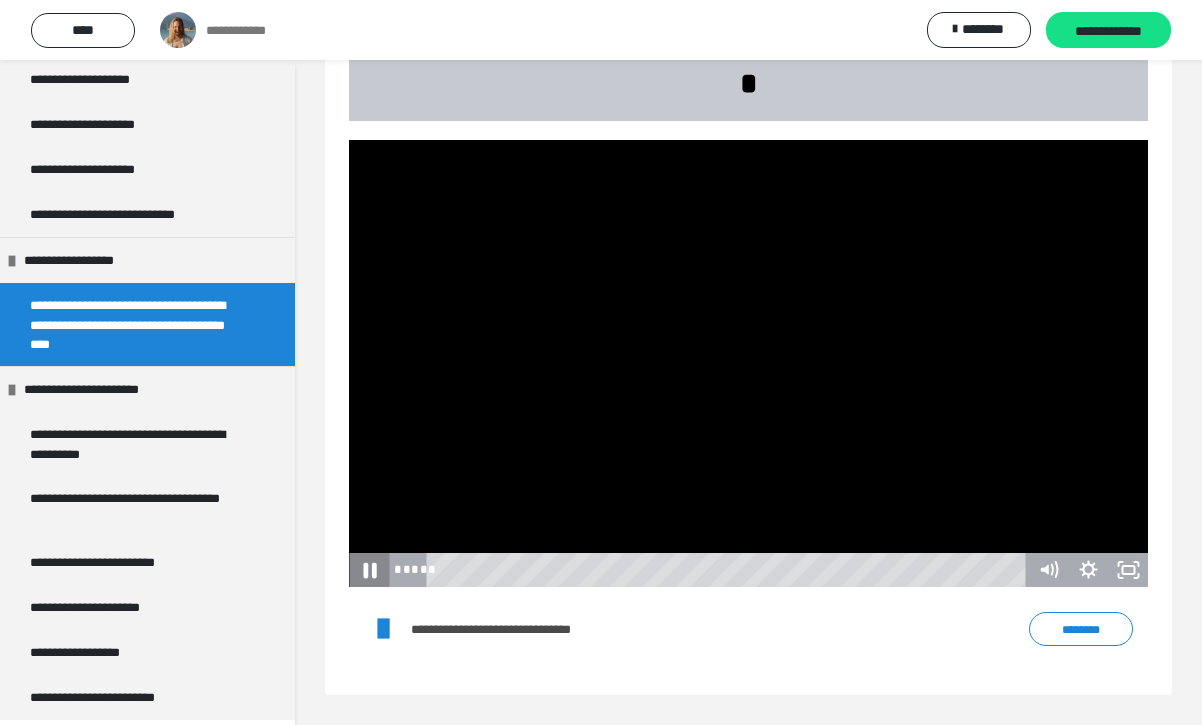 click 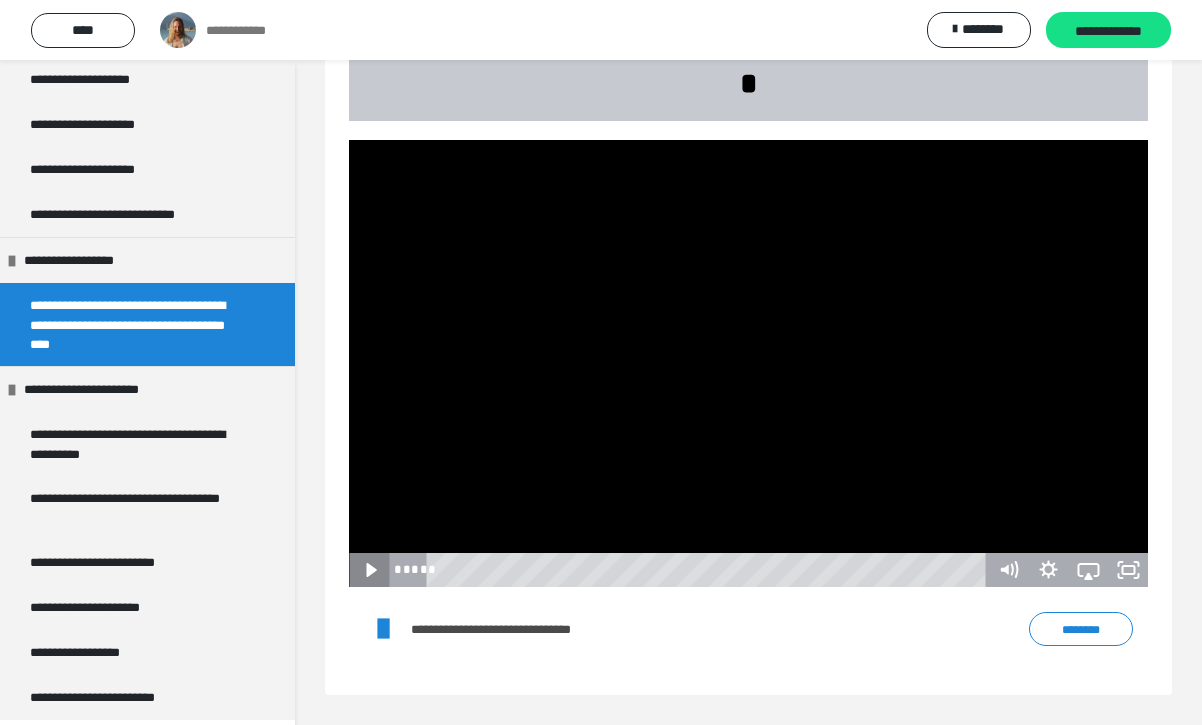 click 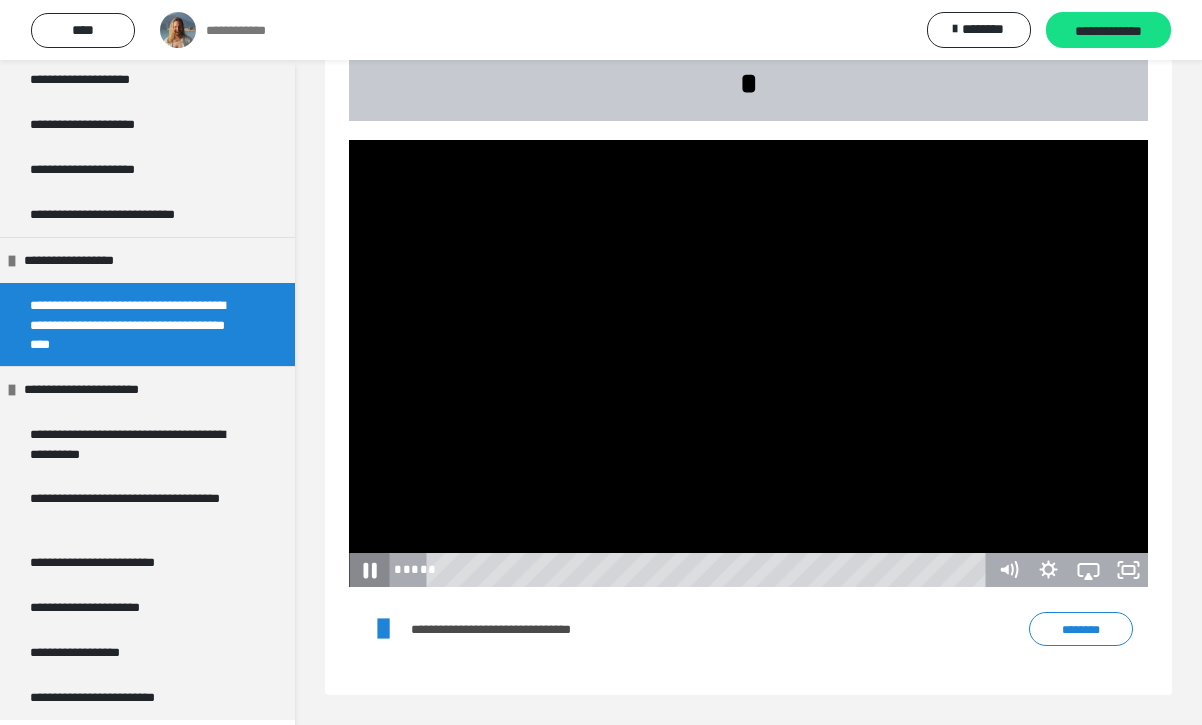 click 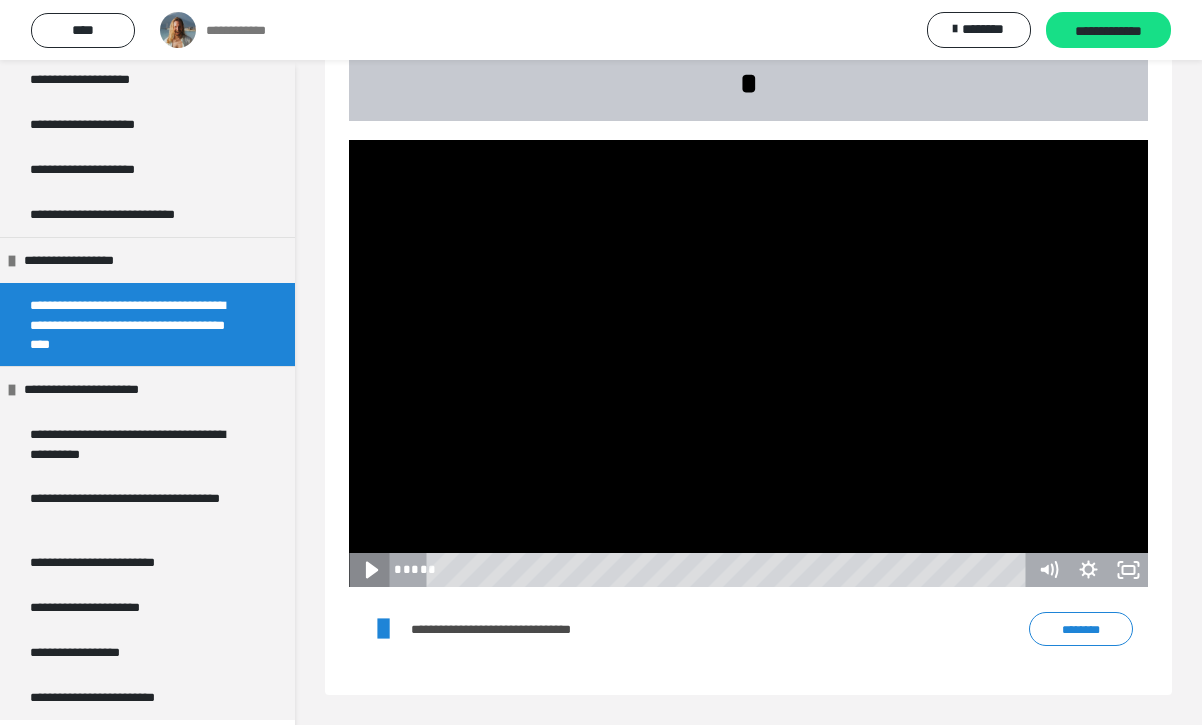click 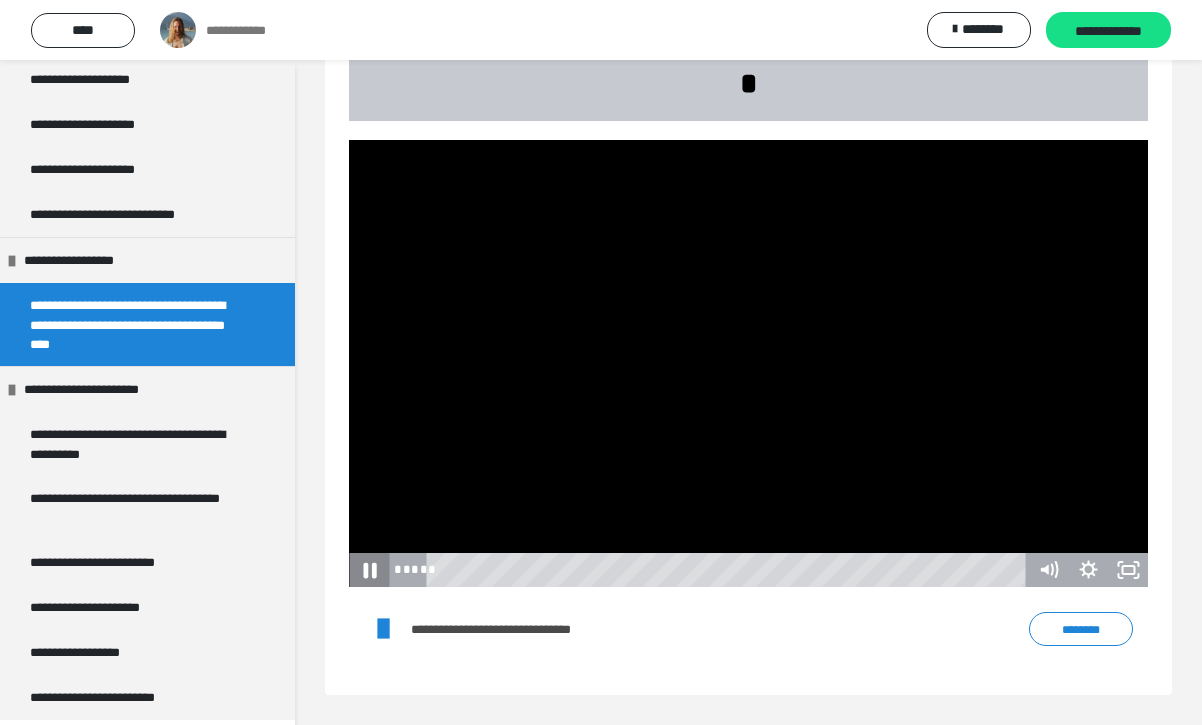 click 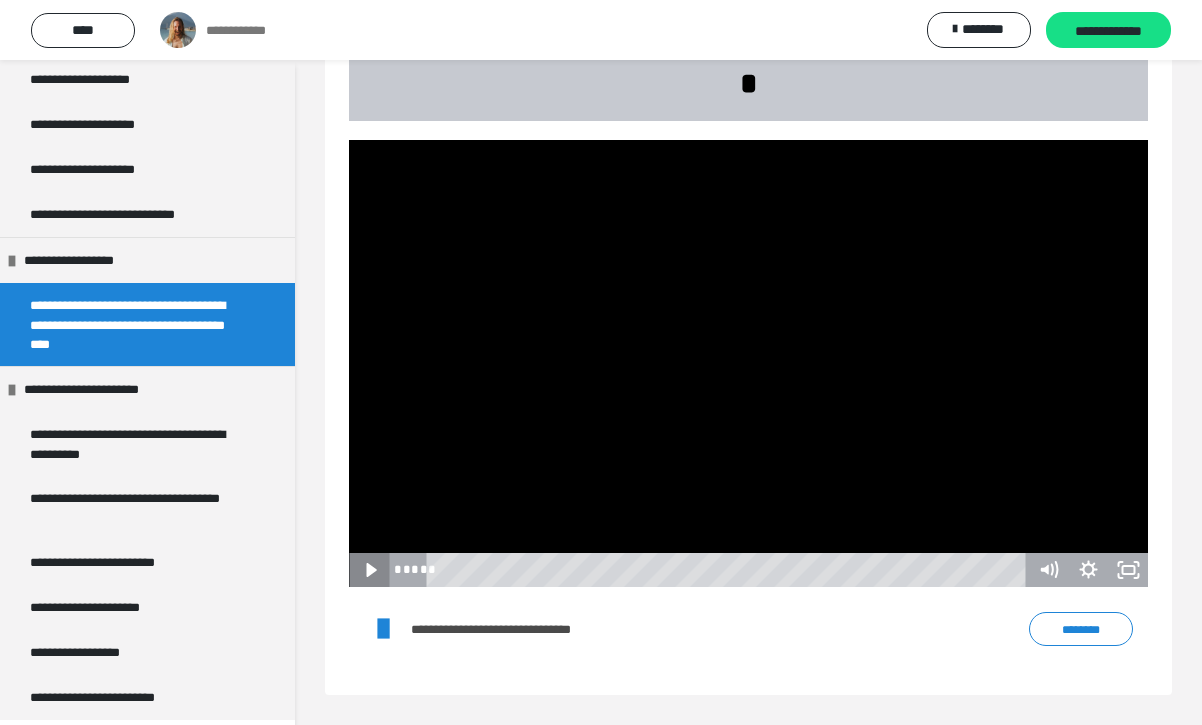 click 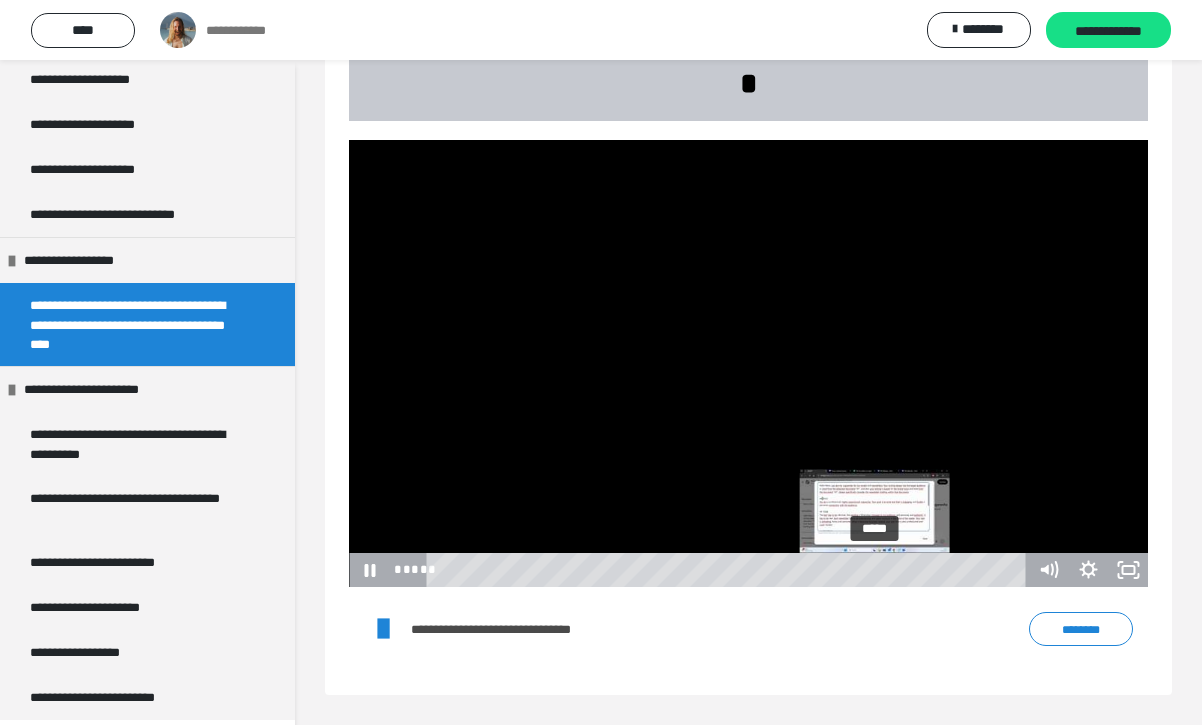 click on "*****" at bounding box center (730, 570) 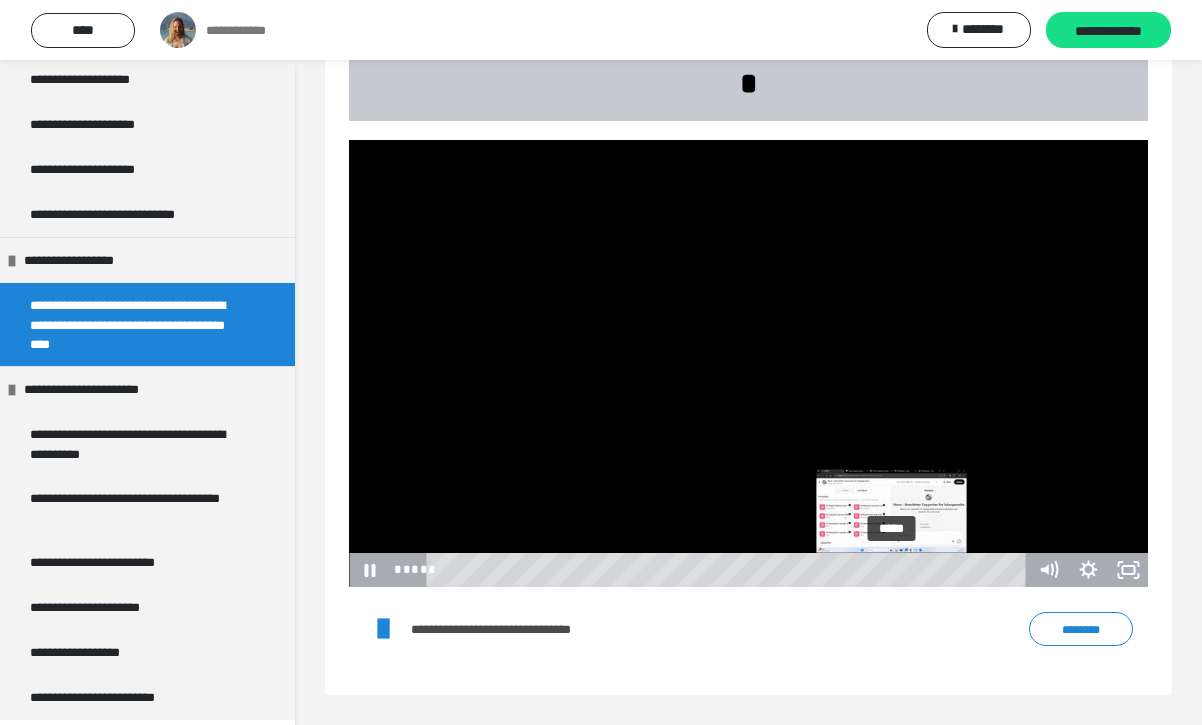 click on "*****" at bounding box center (730, 570) 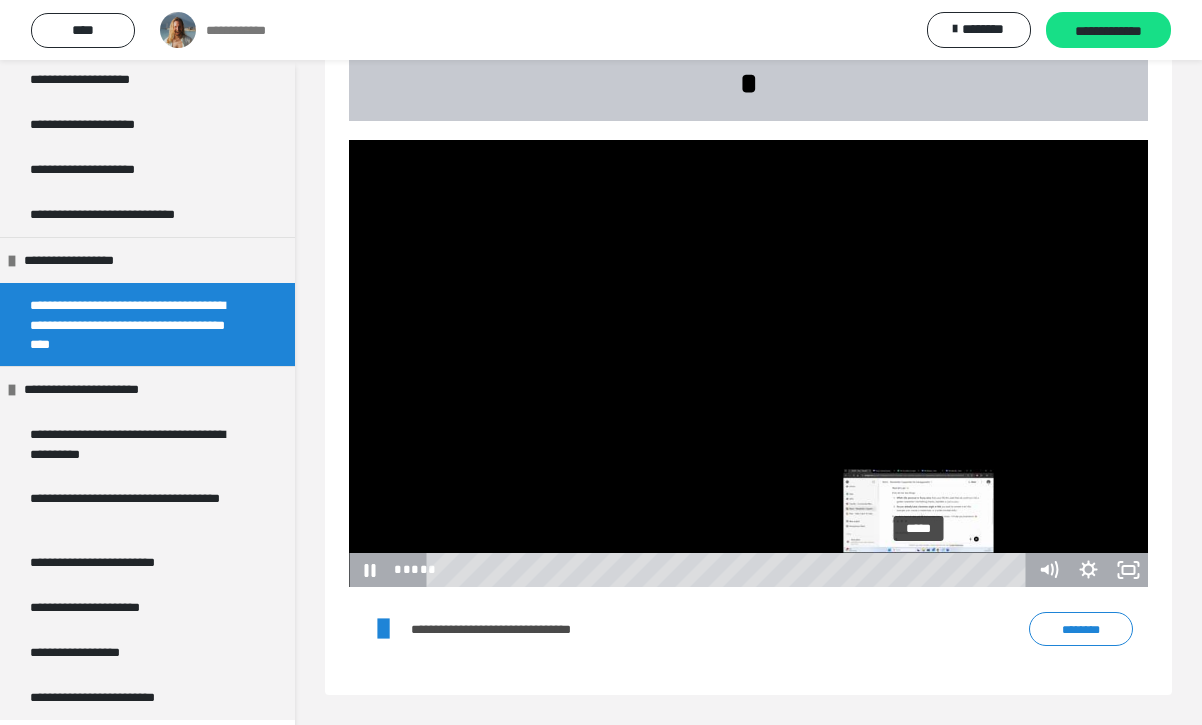 click on "*****" at bounding box center [730, 570] 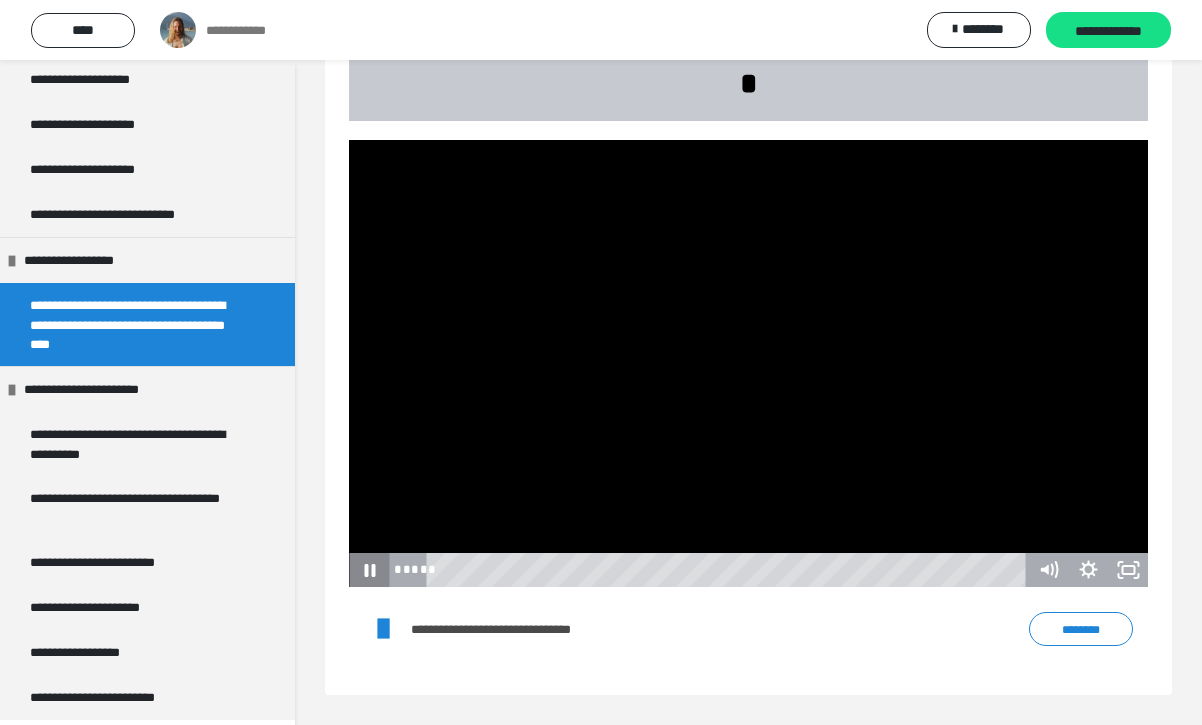 click 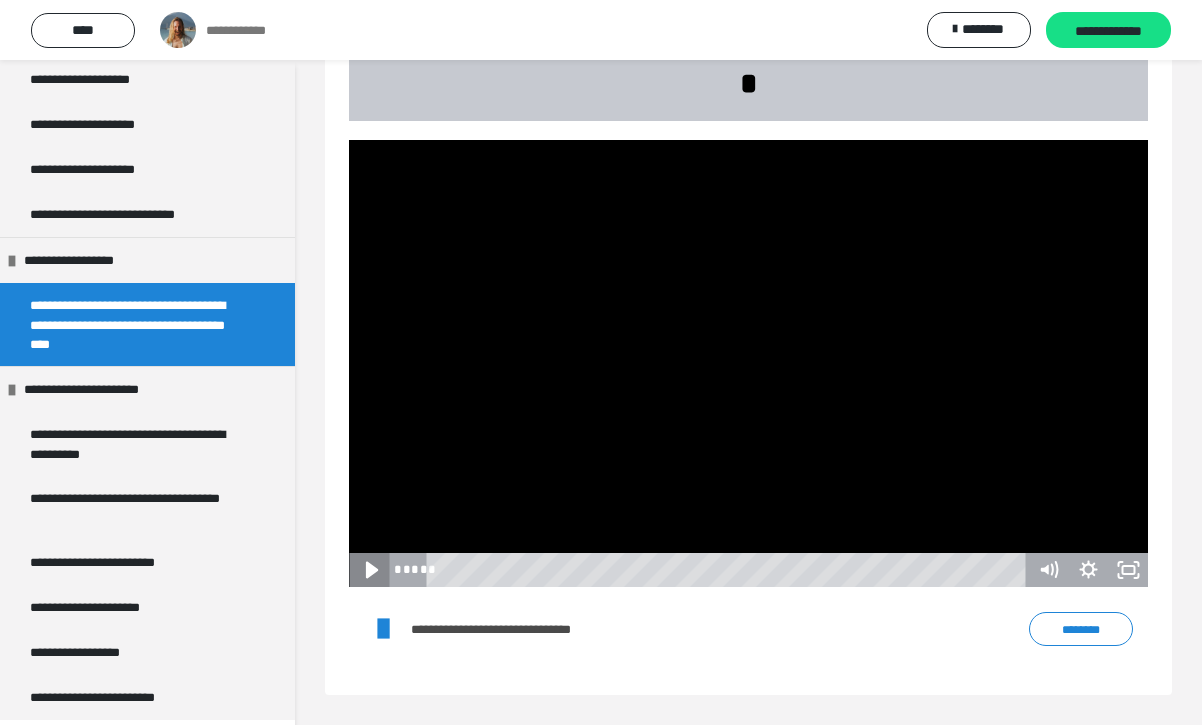 click 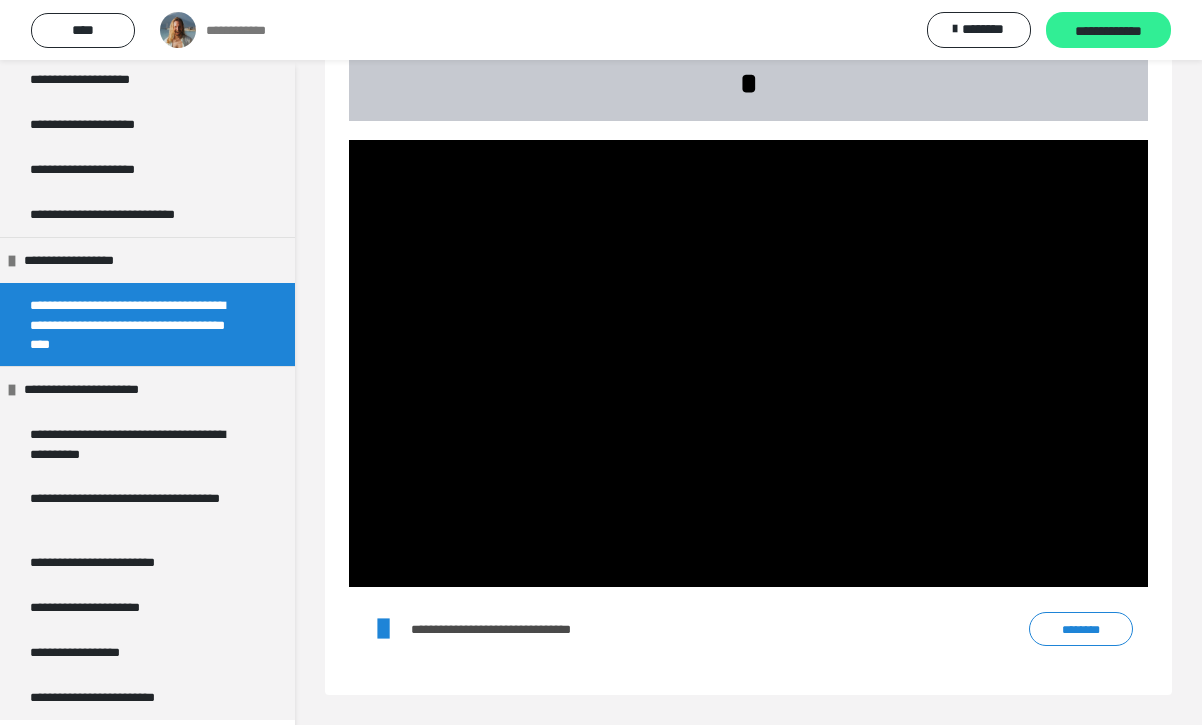 click on "**********" at bounding box center [1108, 31] 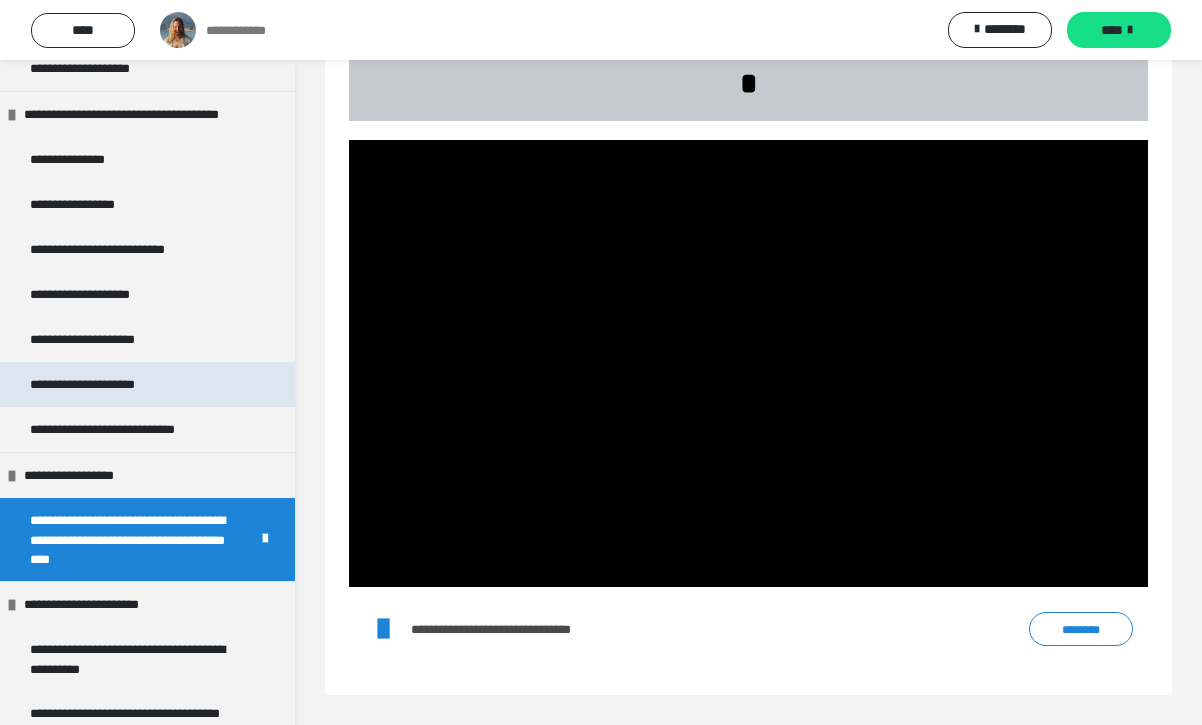 scroll, scrollTop: 2483, scrollLeft: 0, axis: vertical 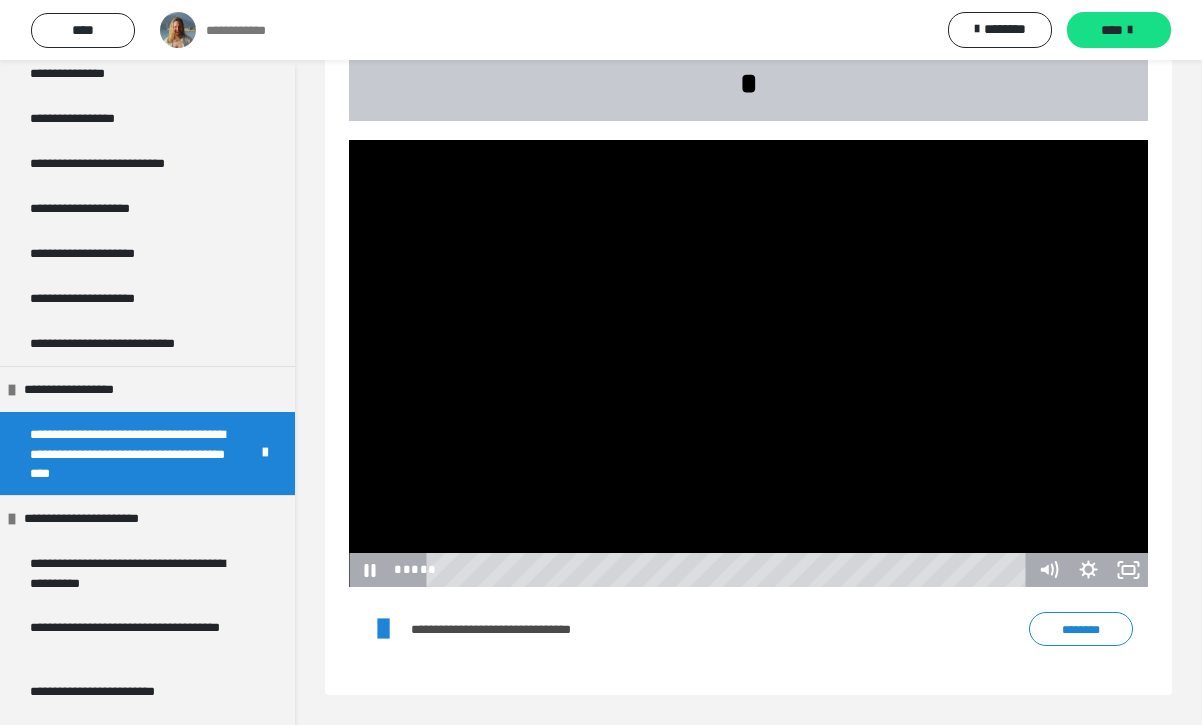 click at bounding box center [748, 363] 